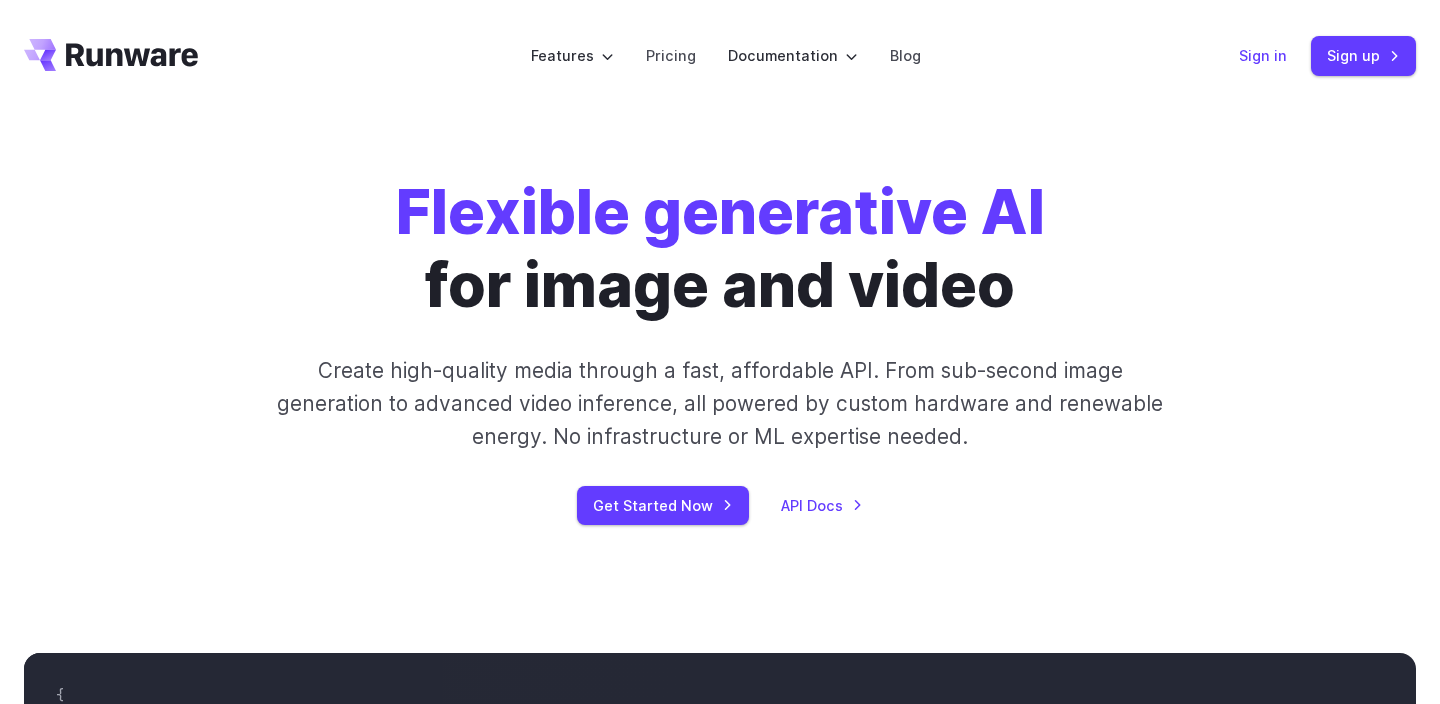 scroll, scrollTop: 0, scrollLeft: 0, axis: both 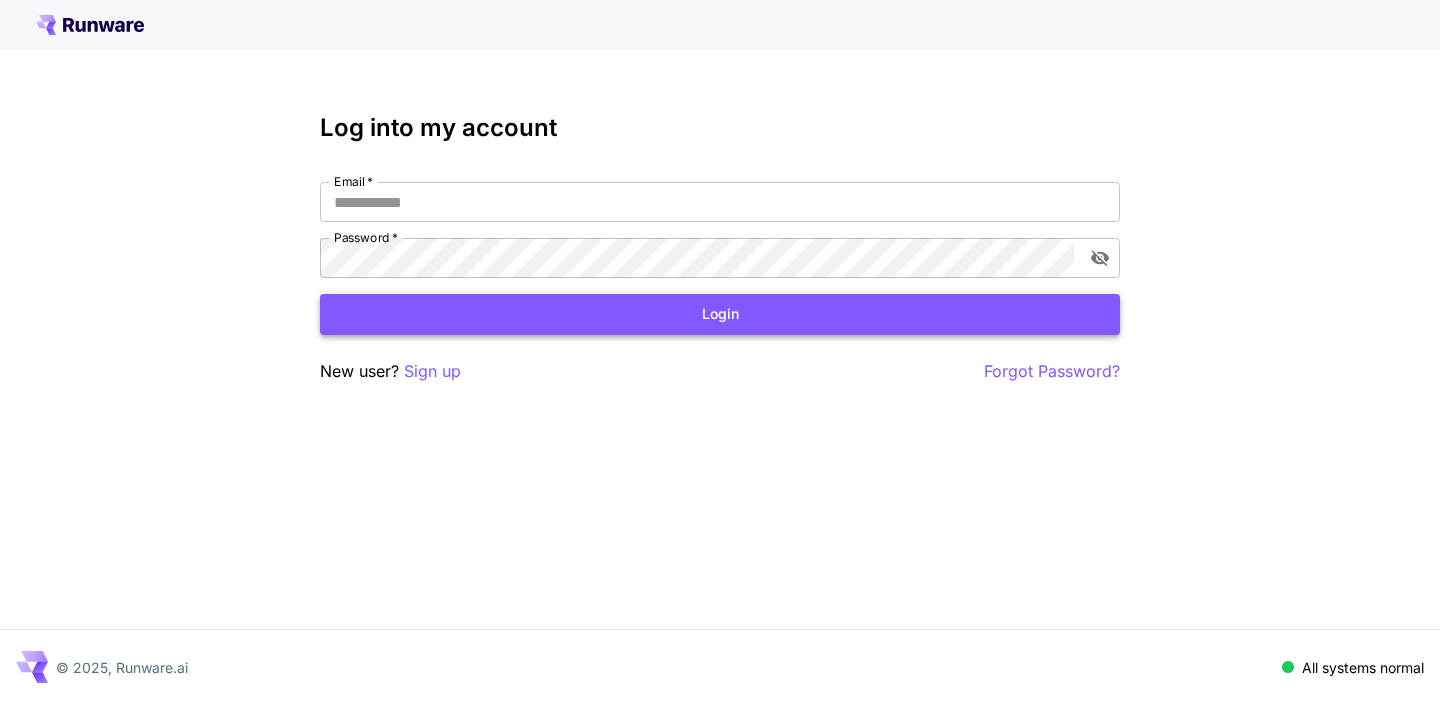 type on "**********" 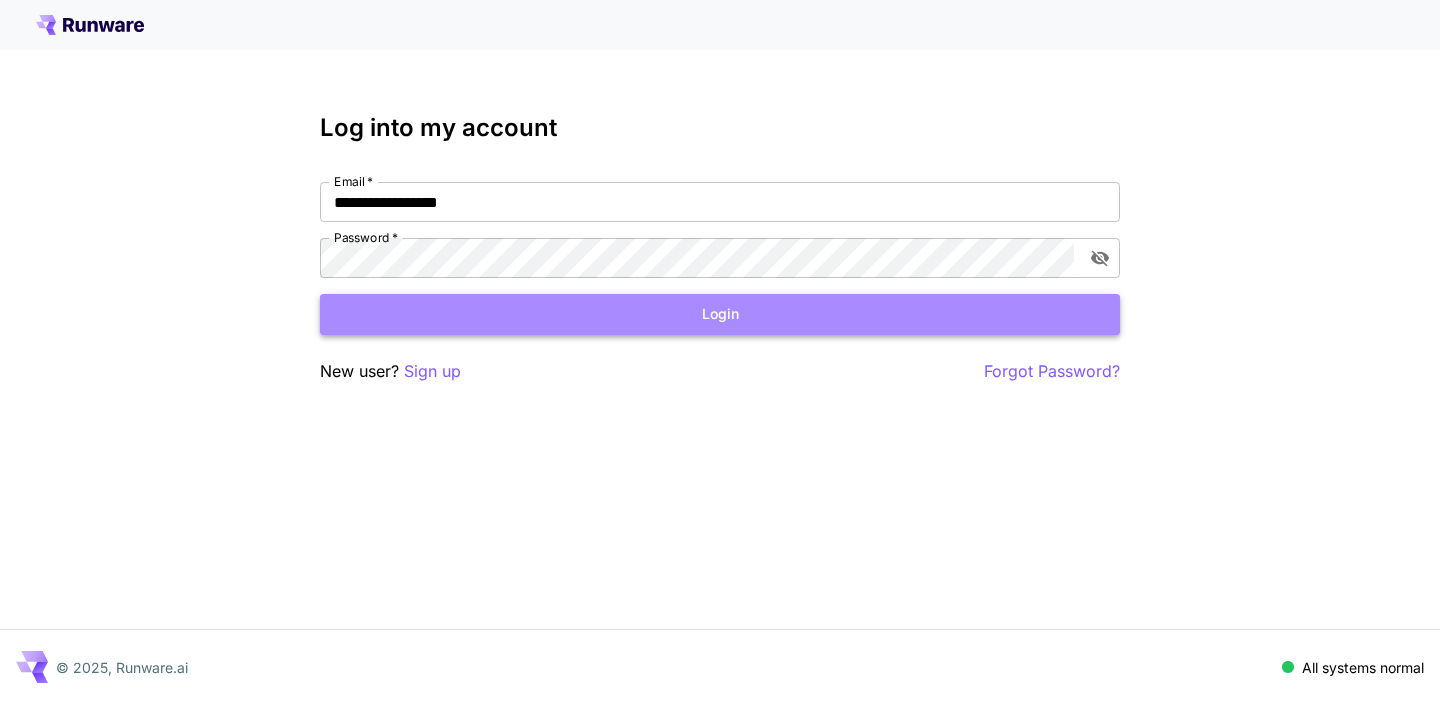 click on "Login" at bounding box center [720, 314] 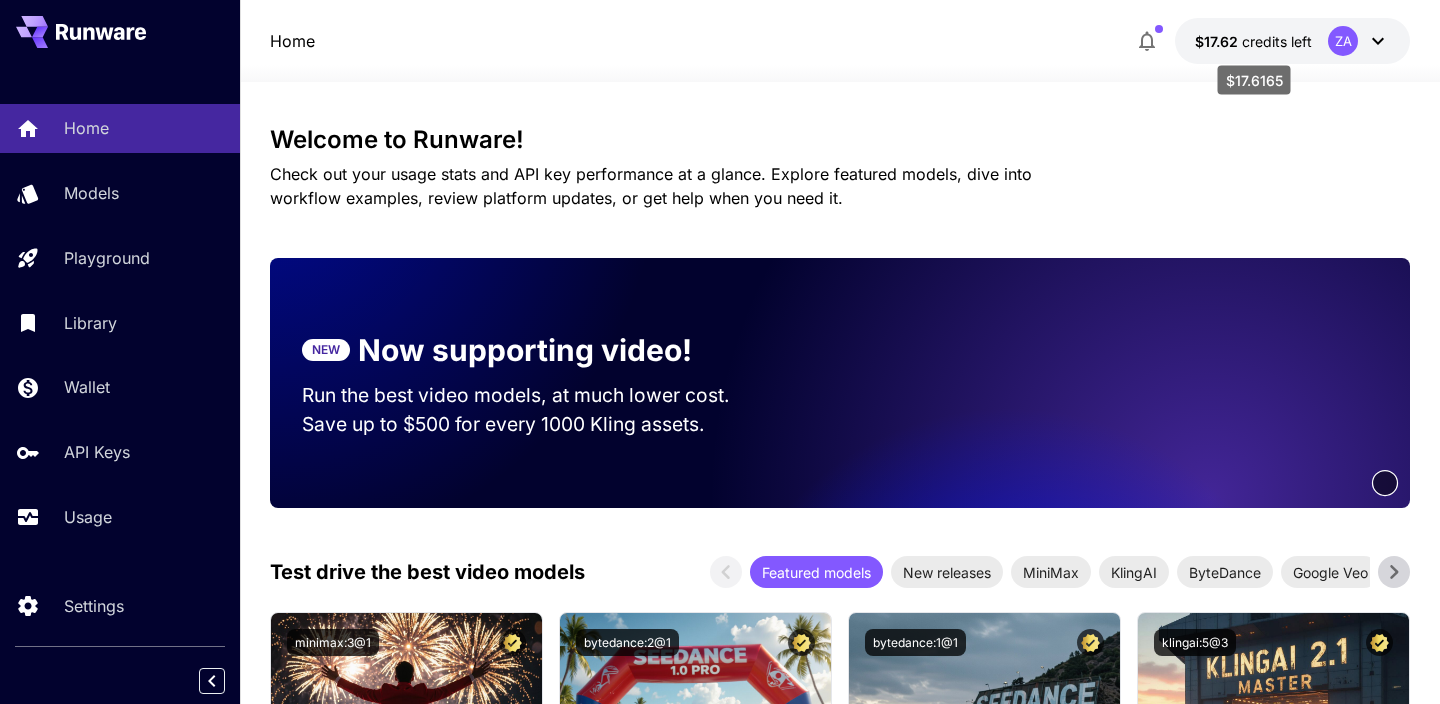 click on "credits left" at bounding box center (1277, 41) 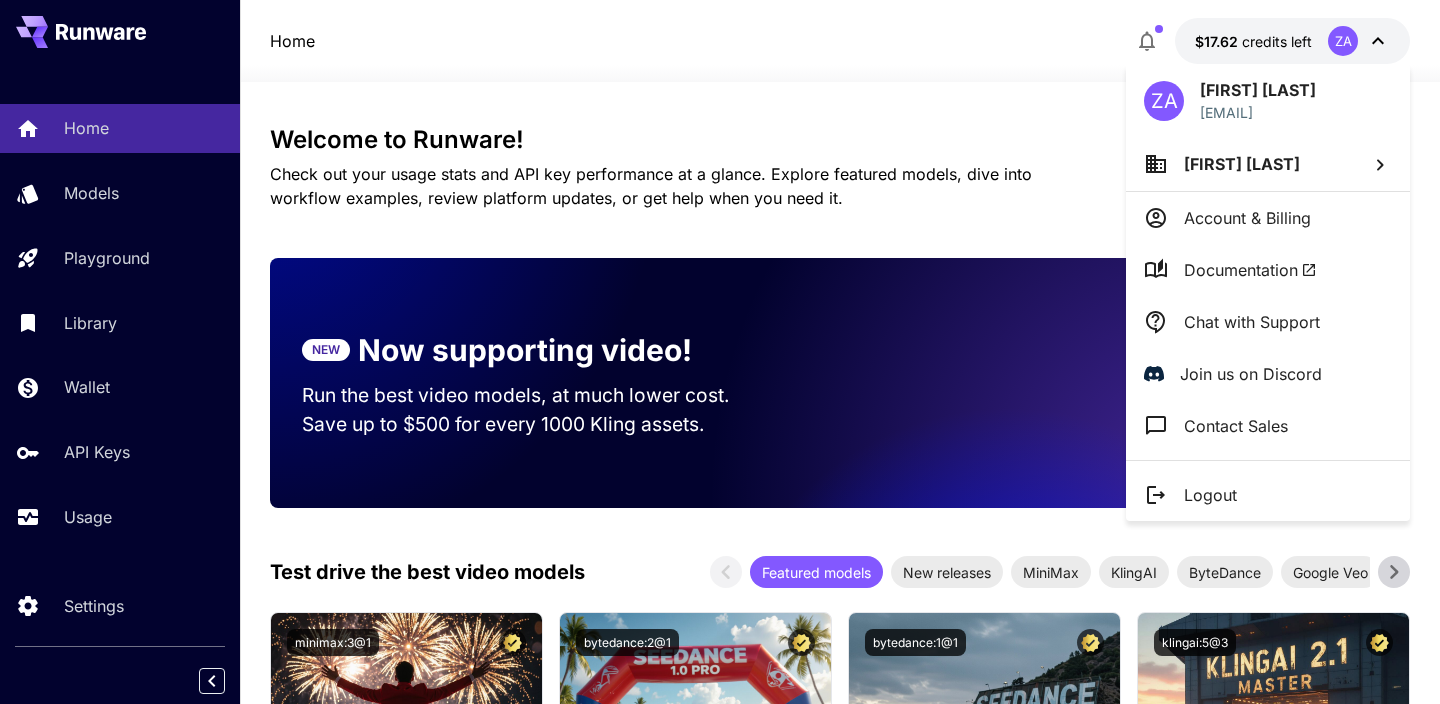 click at bounding box center [720, 352] 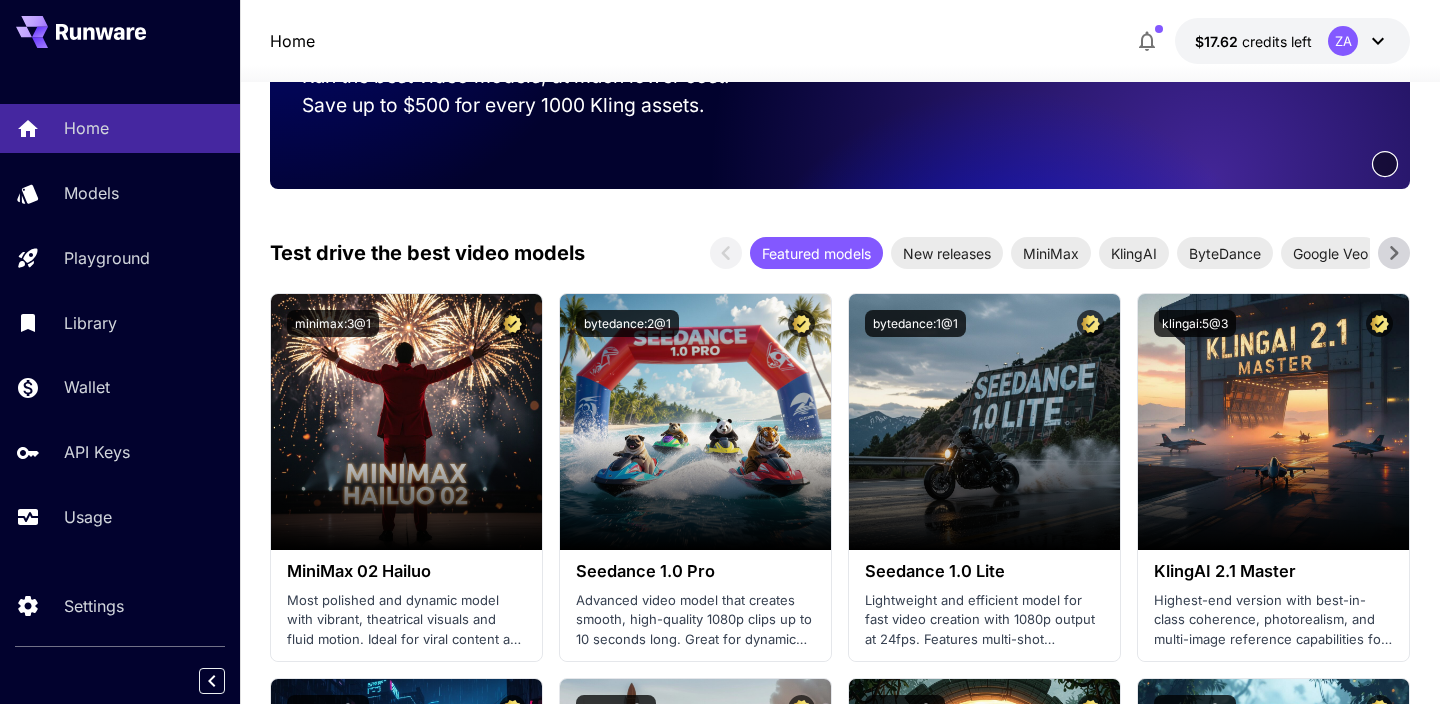 scroll, scrollTop: 296, scrollLeft: 0, axis: vertical 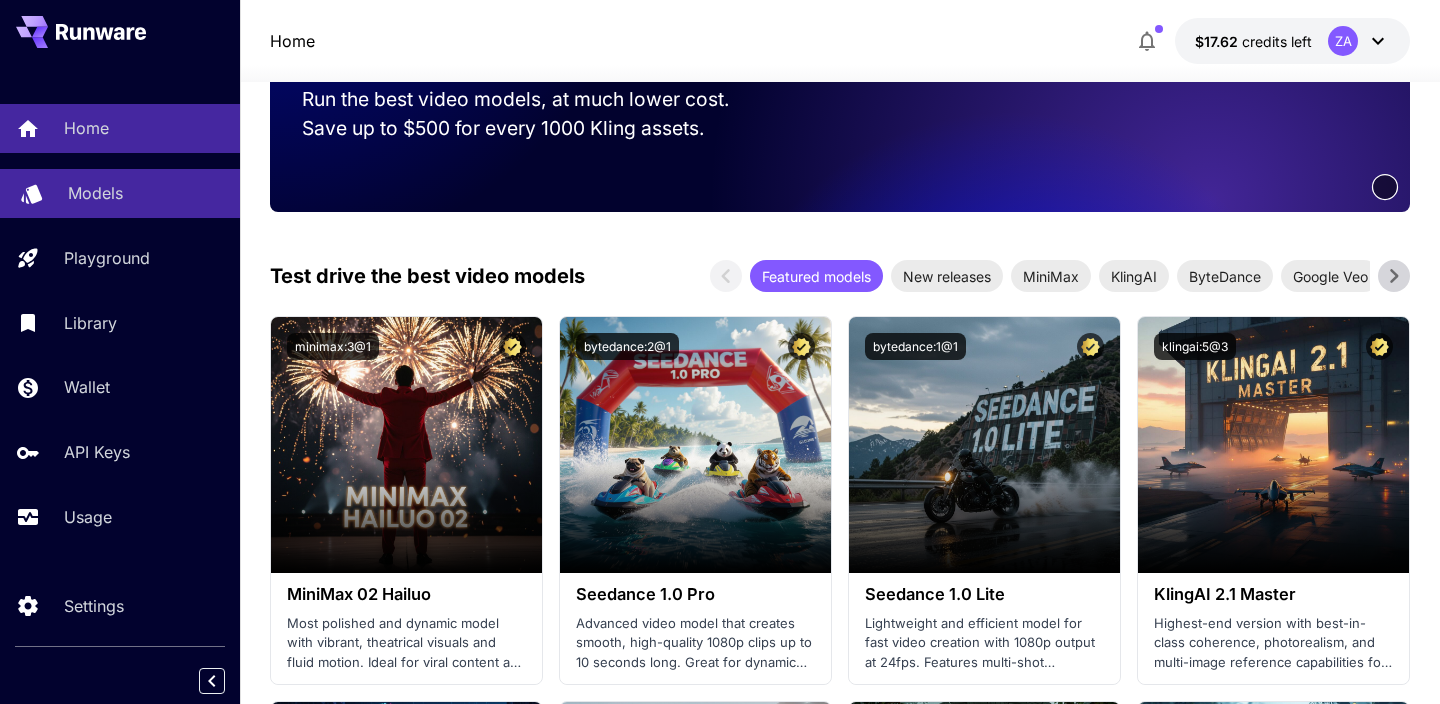 type 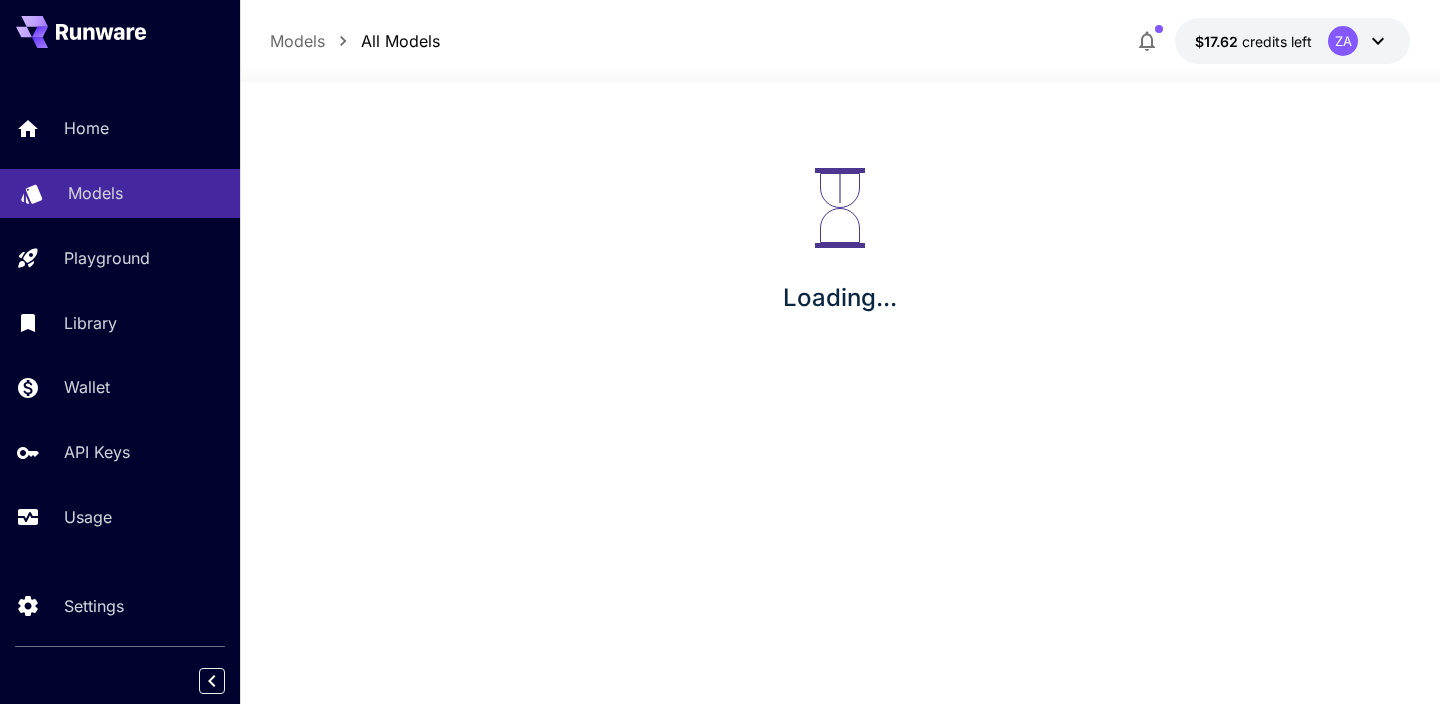 scroll, scrollTop: 0, scrollLeft: 0, axis: both 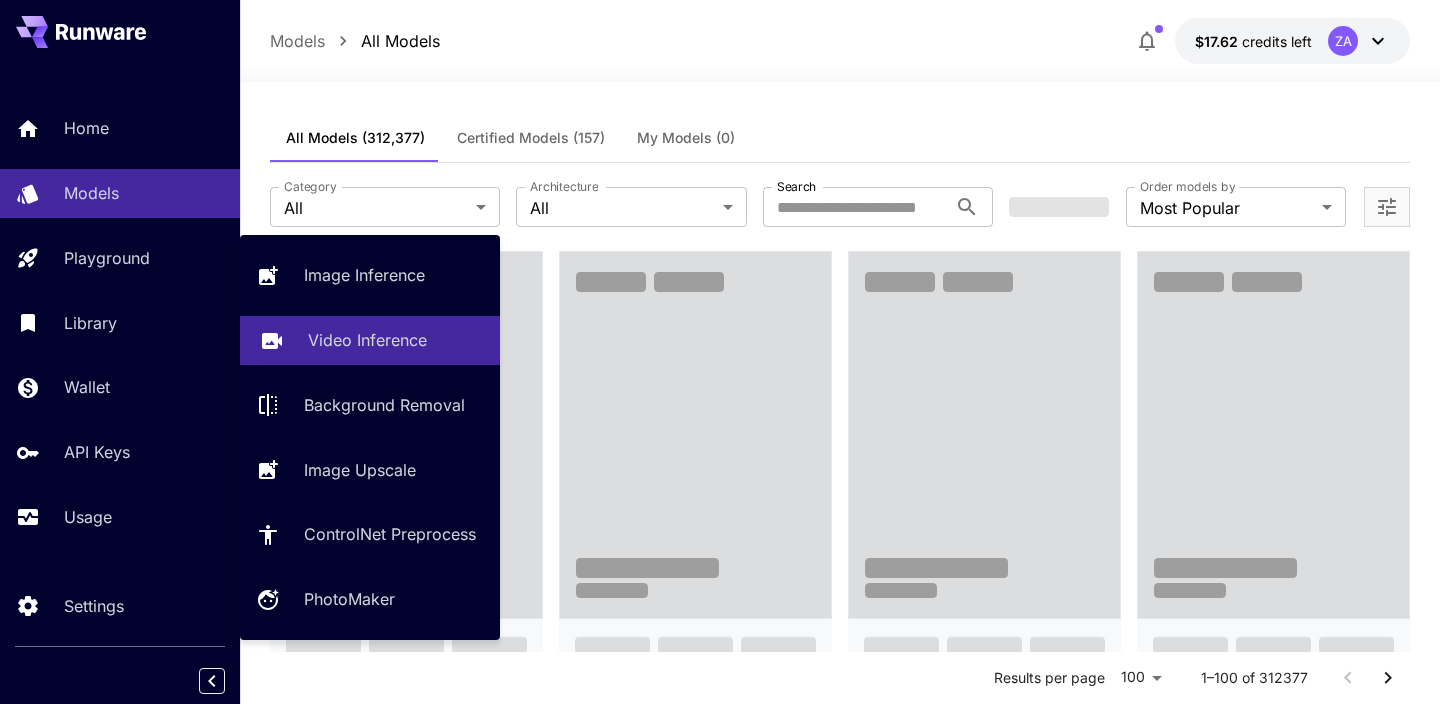 click on "Video Inference" at bounding box center [367, 340] 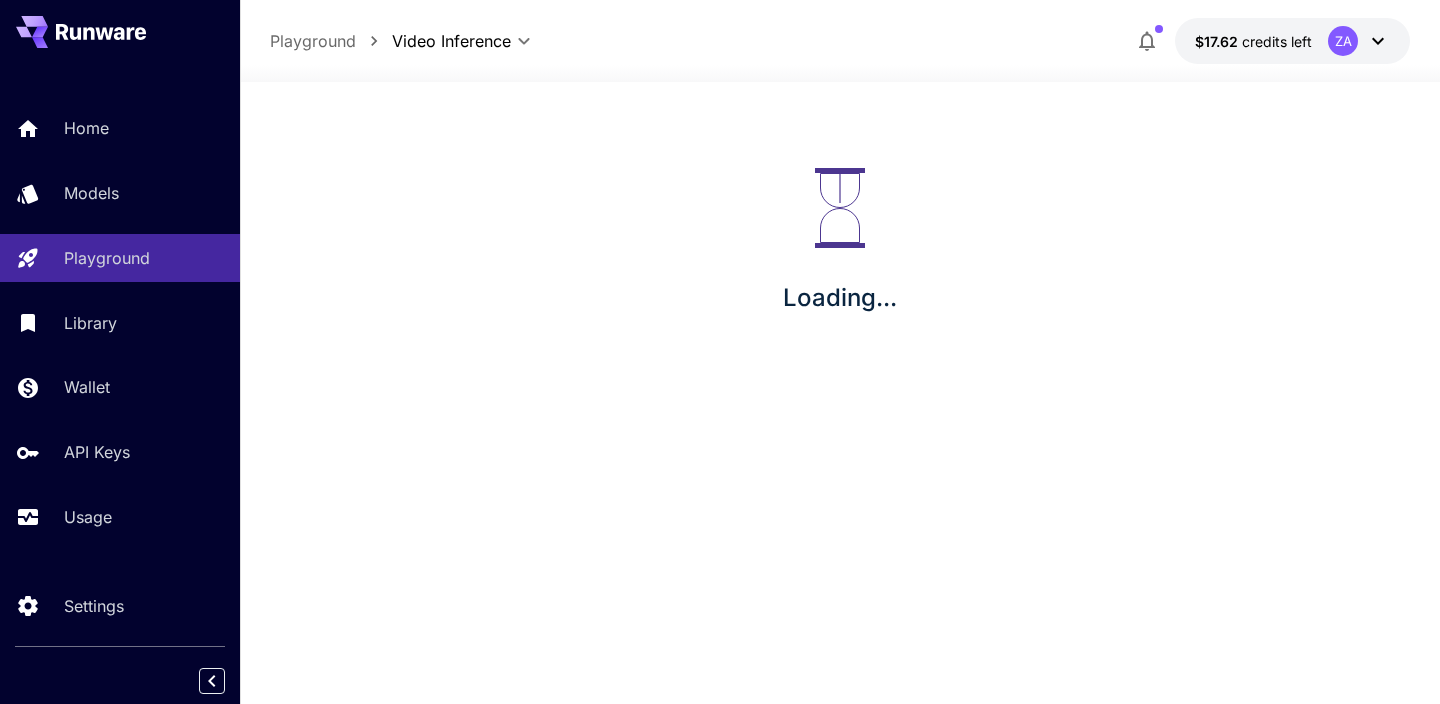 click on "**********" at bounding box center (840, 41) 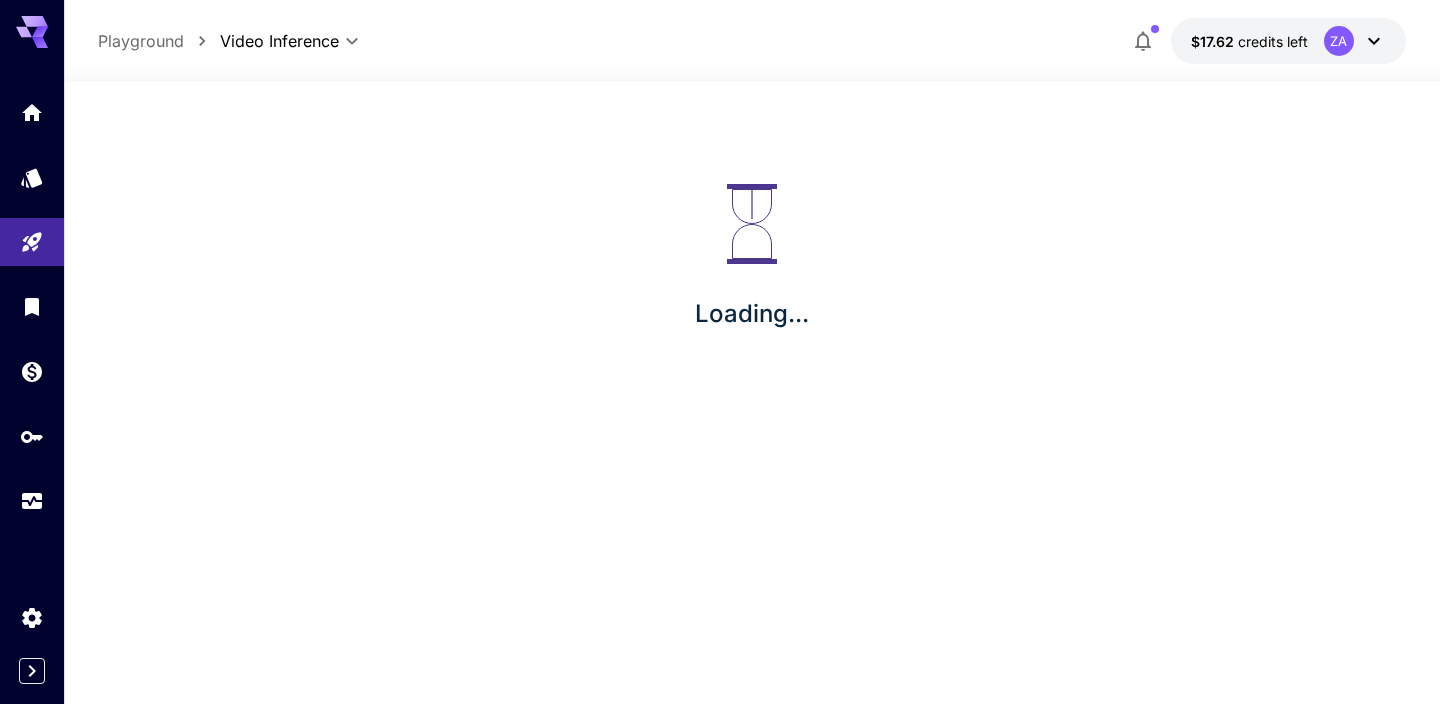 click on "**********" at bounding box center [751, 41] 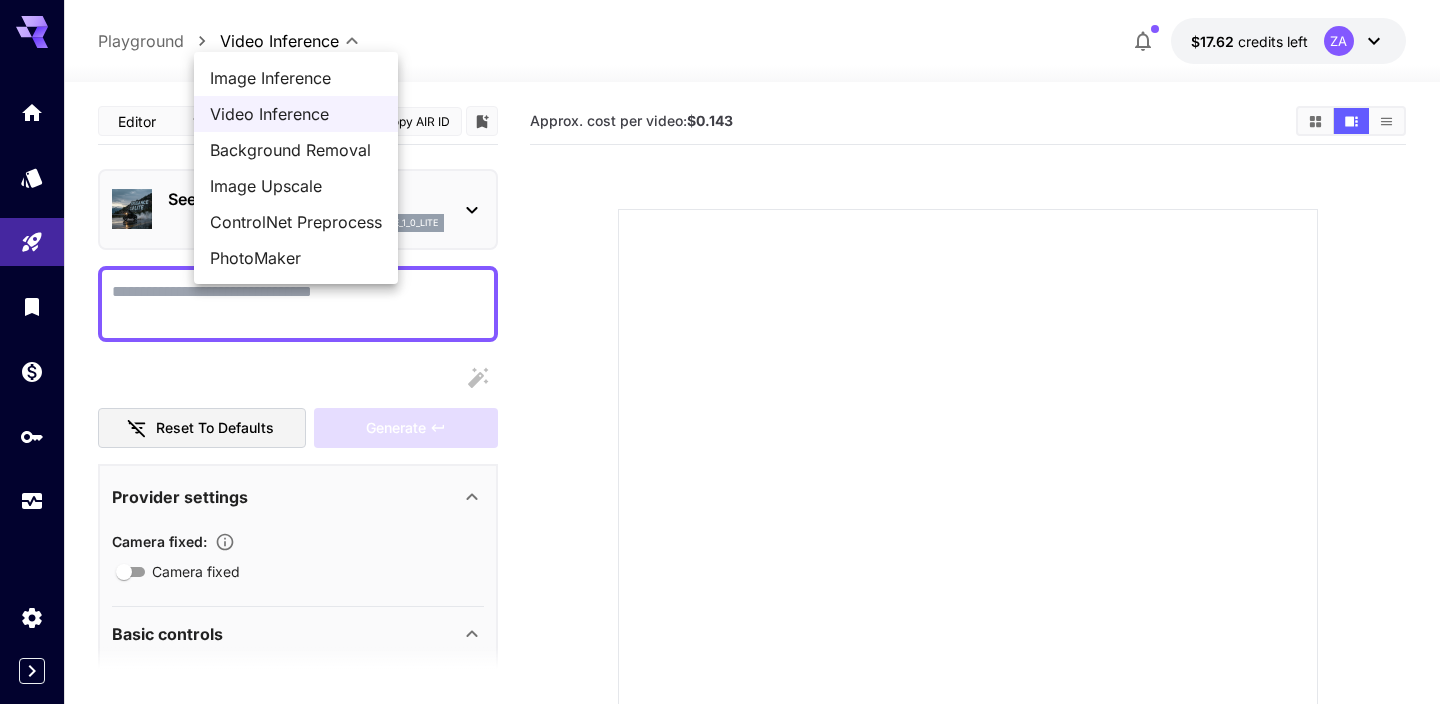 click on "**********" at bounding box center [720, 484] 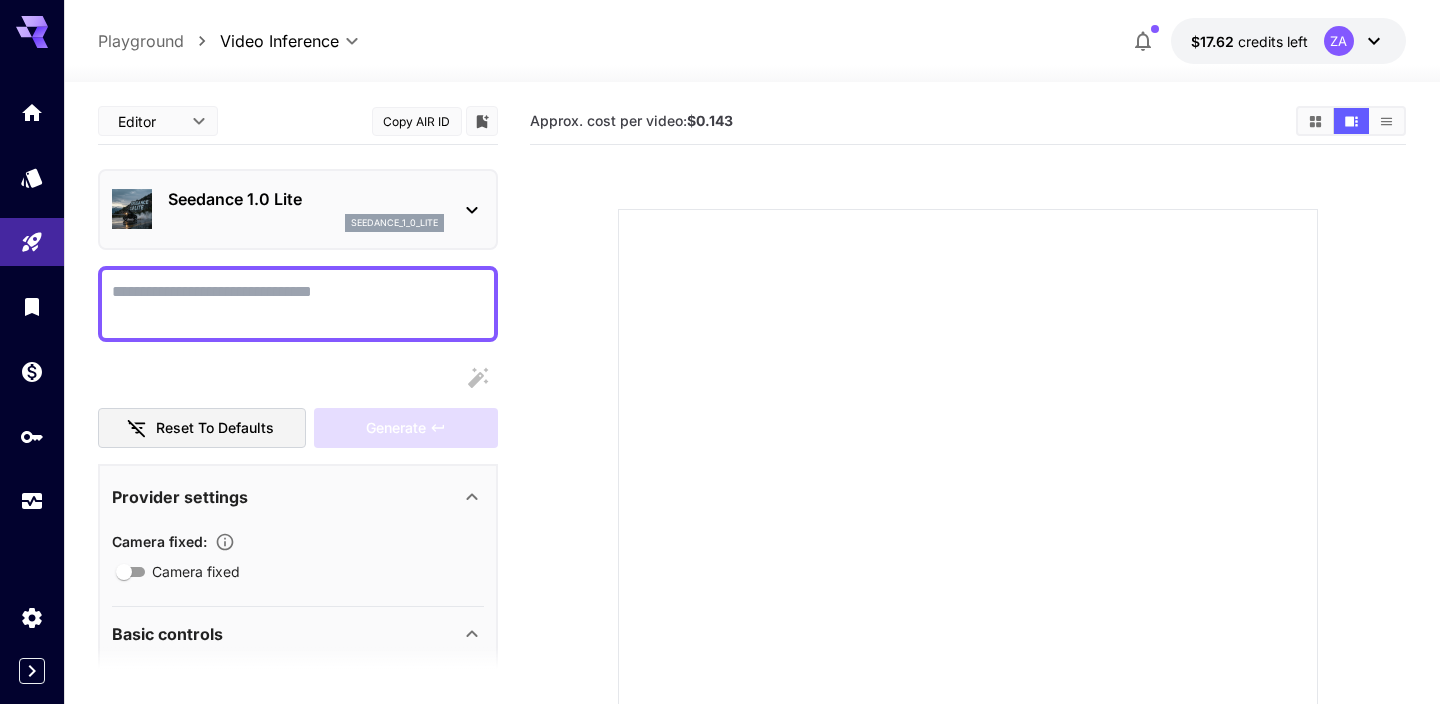 click on "Camera fixed" at bounding box center (298, 304) 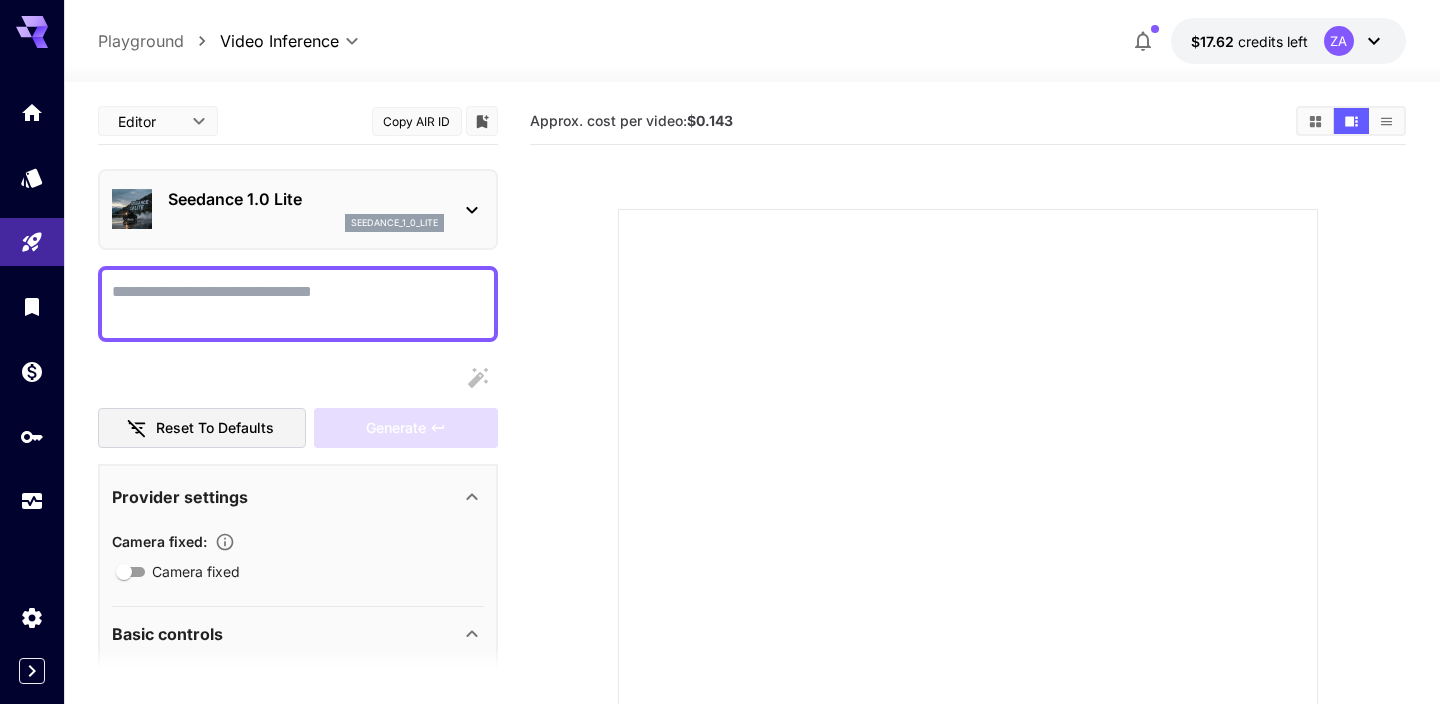 click at bounding box center [298, 304] 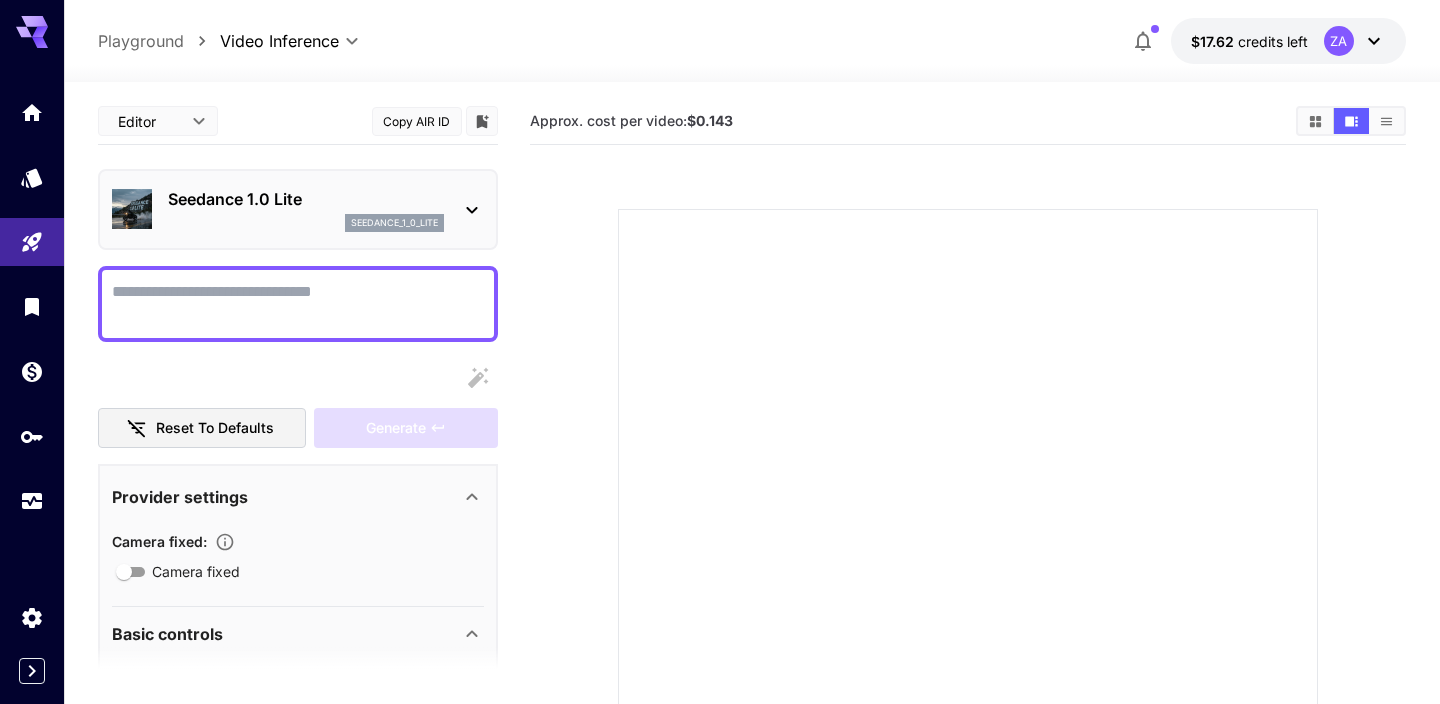 click on "Camera fixed" at bounding box center (298, 304) 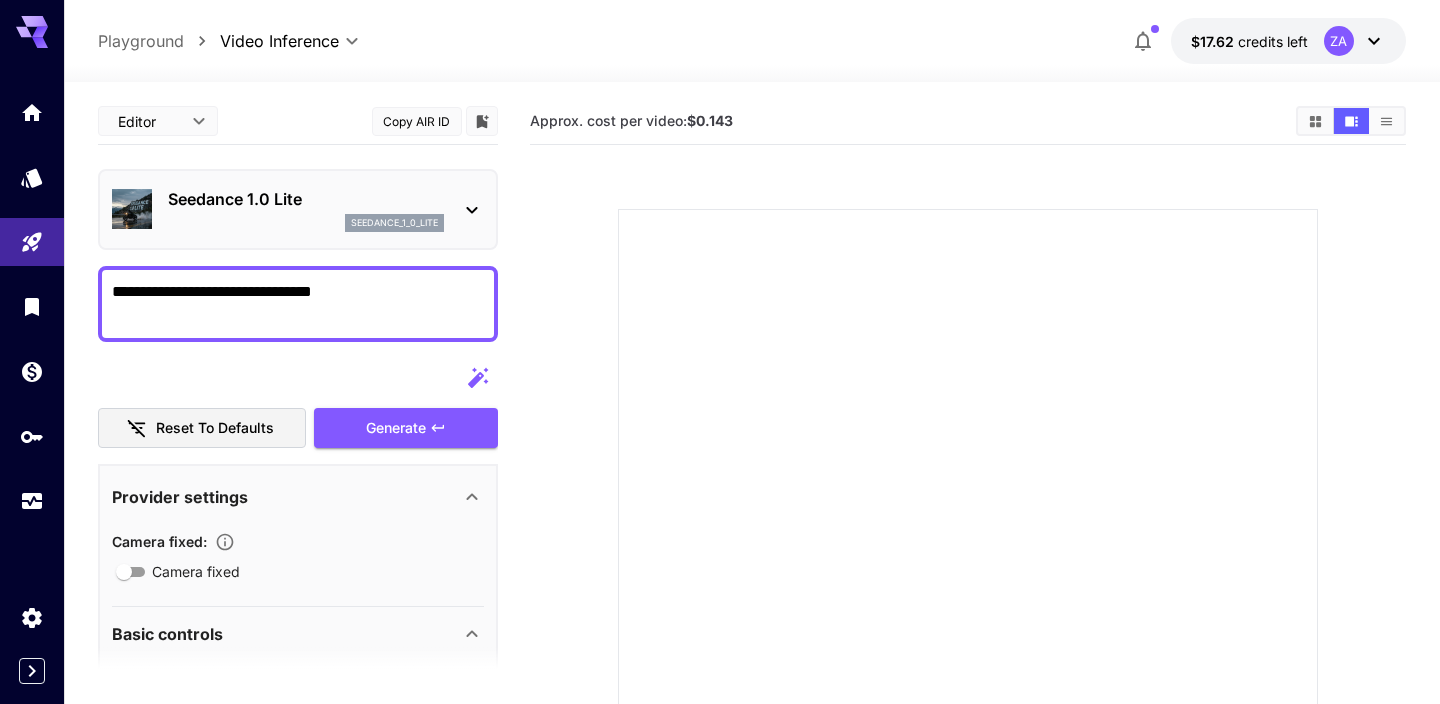 type on "**********" 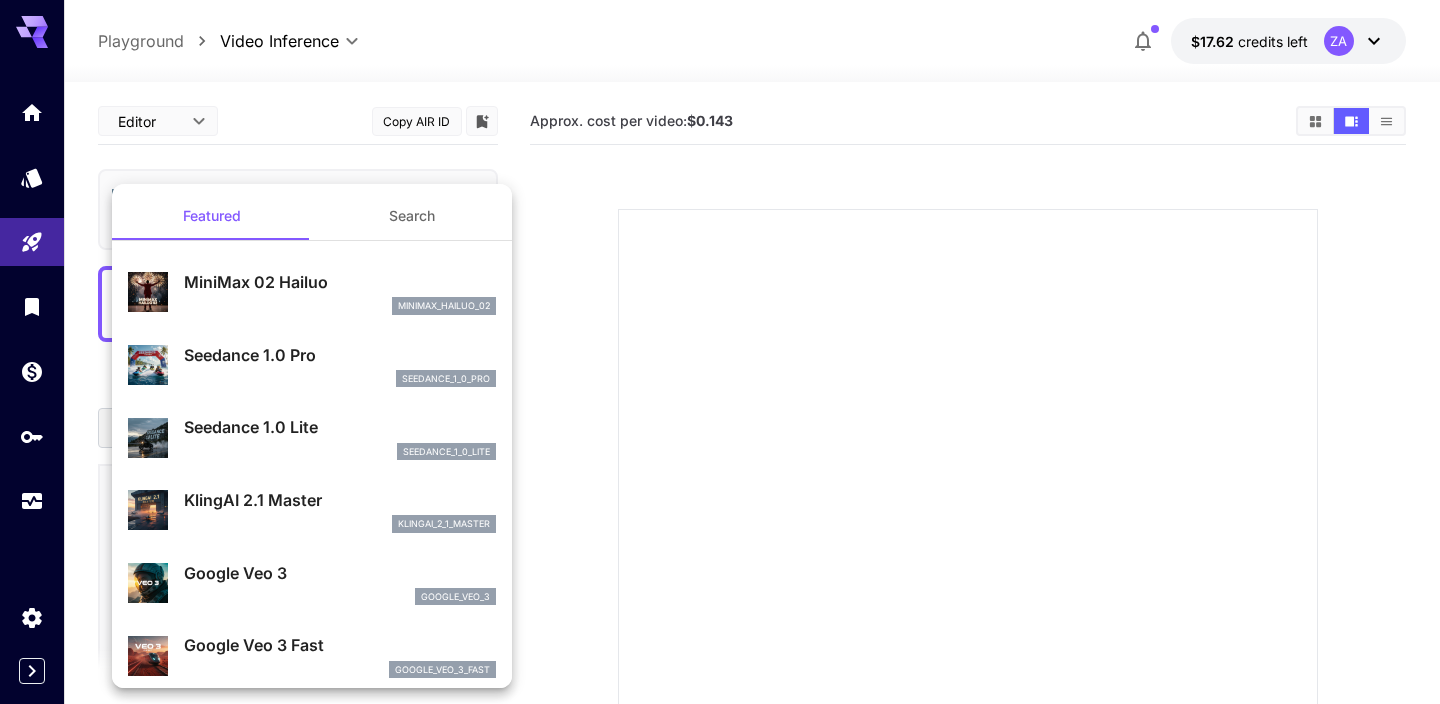 click on "minimax_hailuo_02" at bounding box center [340, 306] 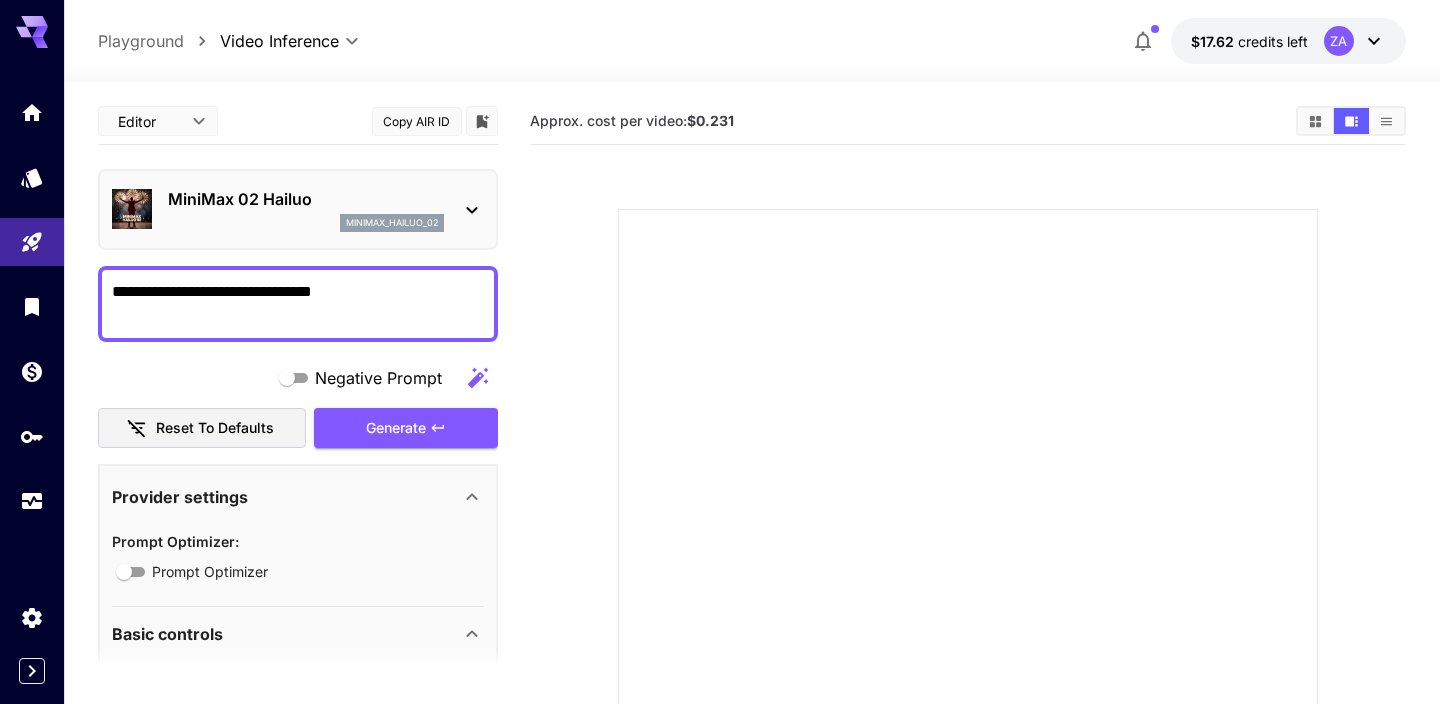 click on "MiniMax 02 Hailuo minimax_hailuo_02" at bounding box center (306, 209) 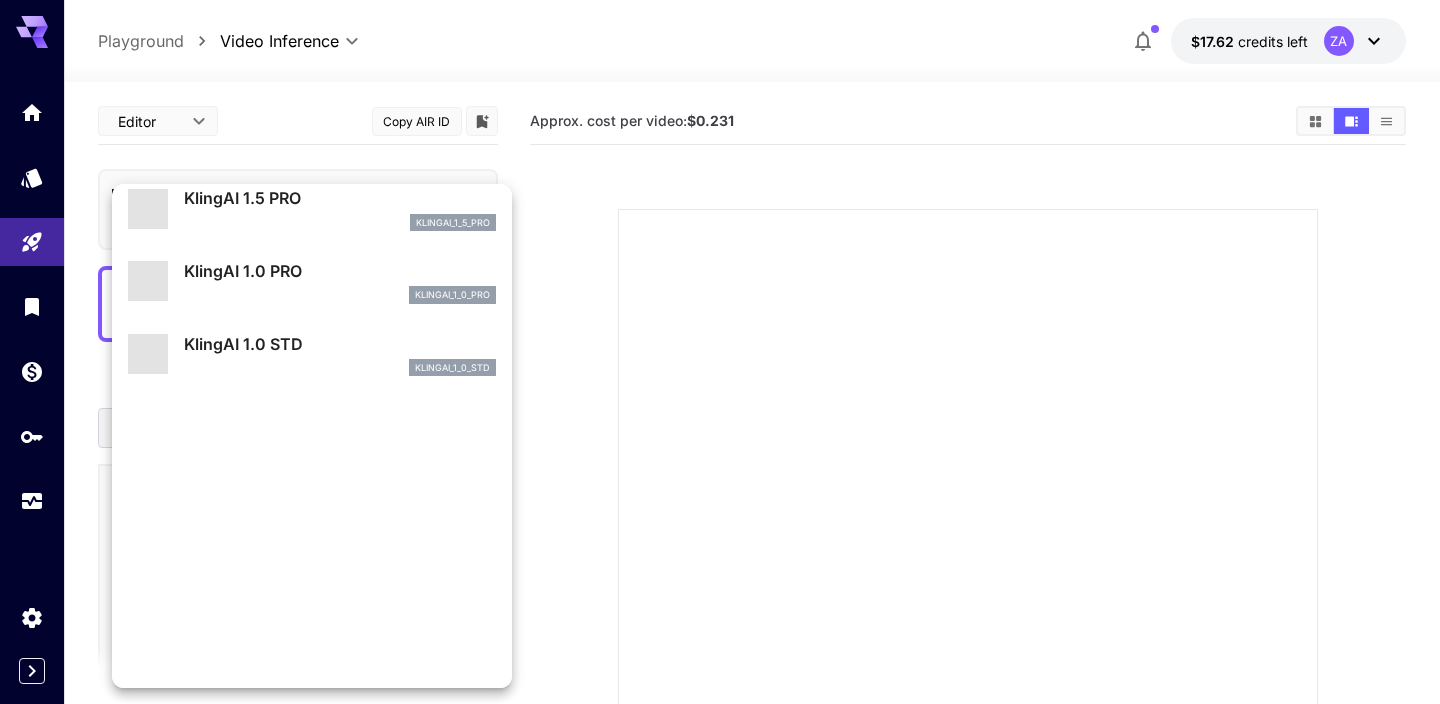 scroll, scrollTop: 1545, scrollLeft: 0, axis: vertical 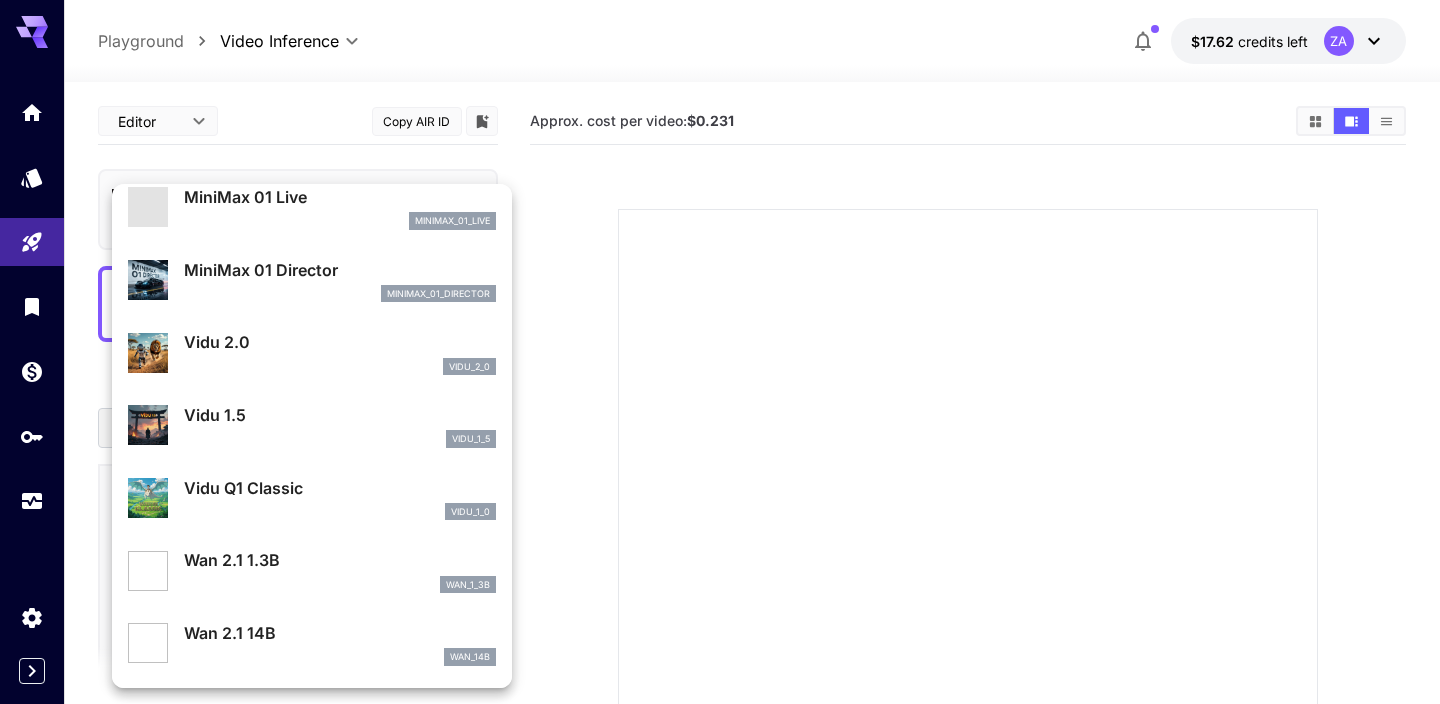 click on "wan_14b" at bounding box center [340, 657] 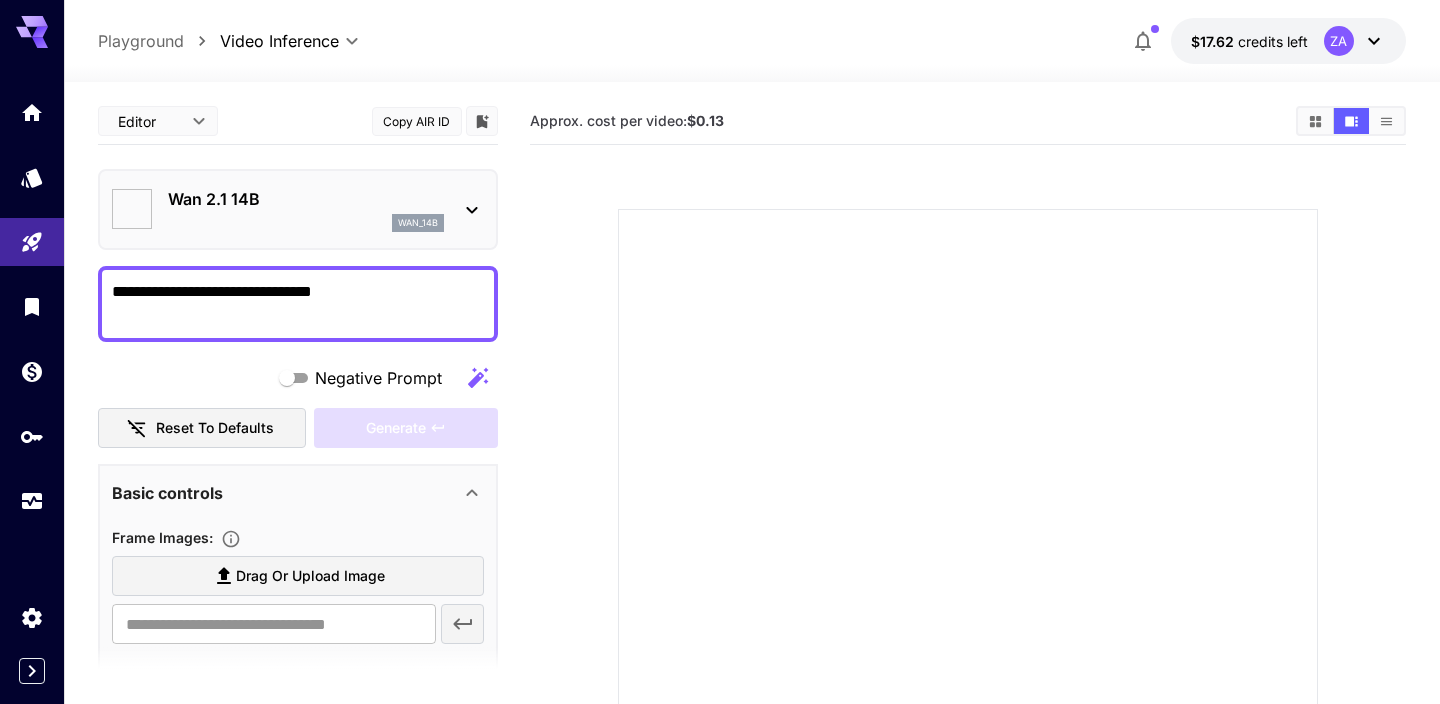 click on "Wan 2.1 14B wan_14b" at bounding box center [298, 209] 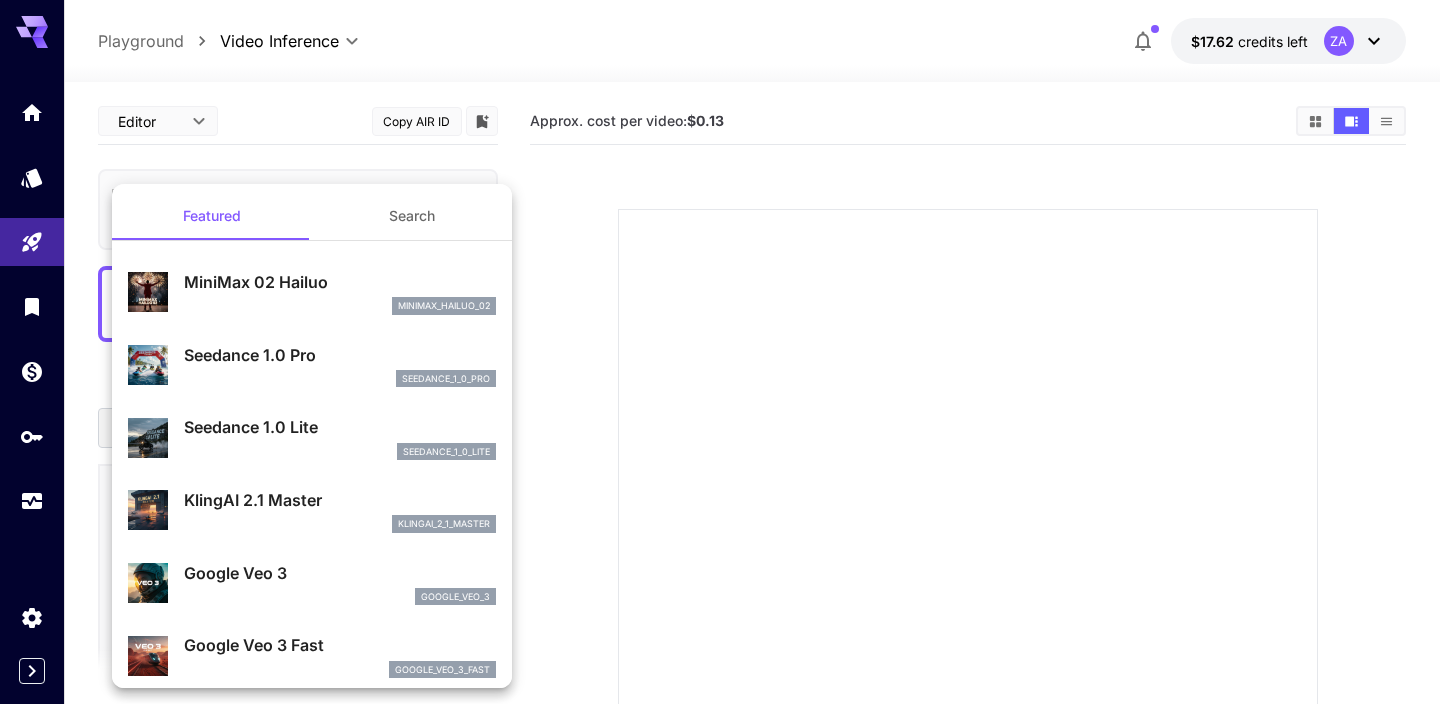 click on "google_veo_3" at bounding box center (340, 597) 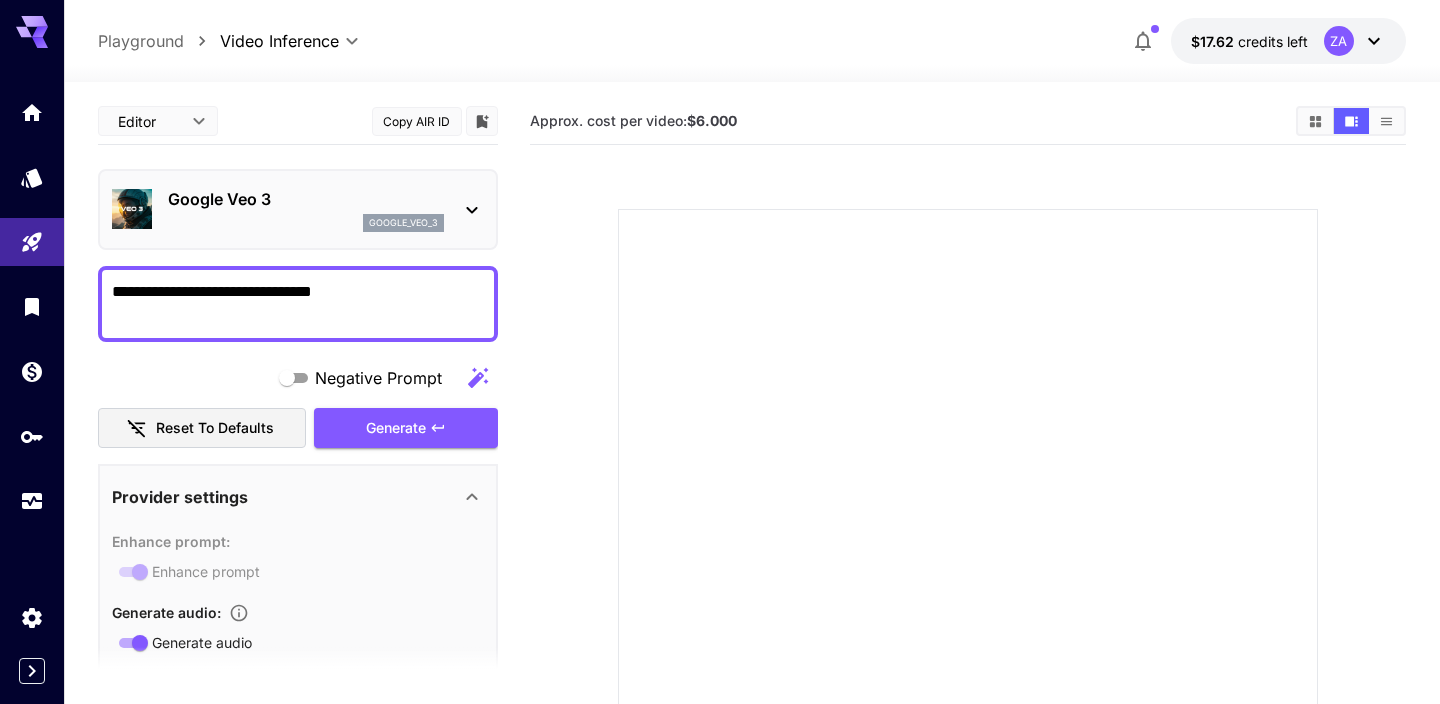click on "google_veo_3" at bounding box center [403, 223] 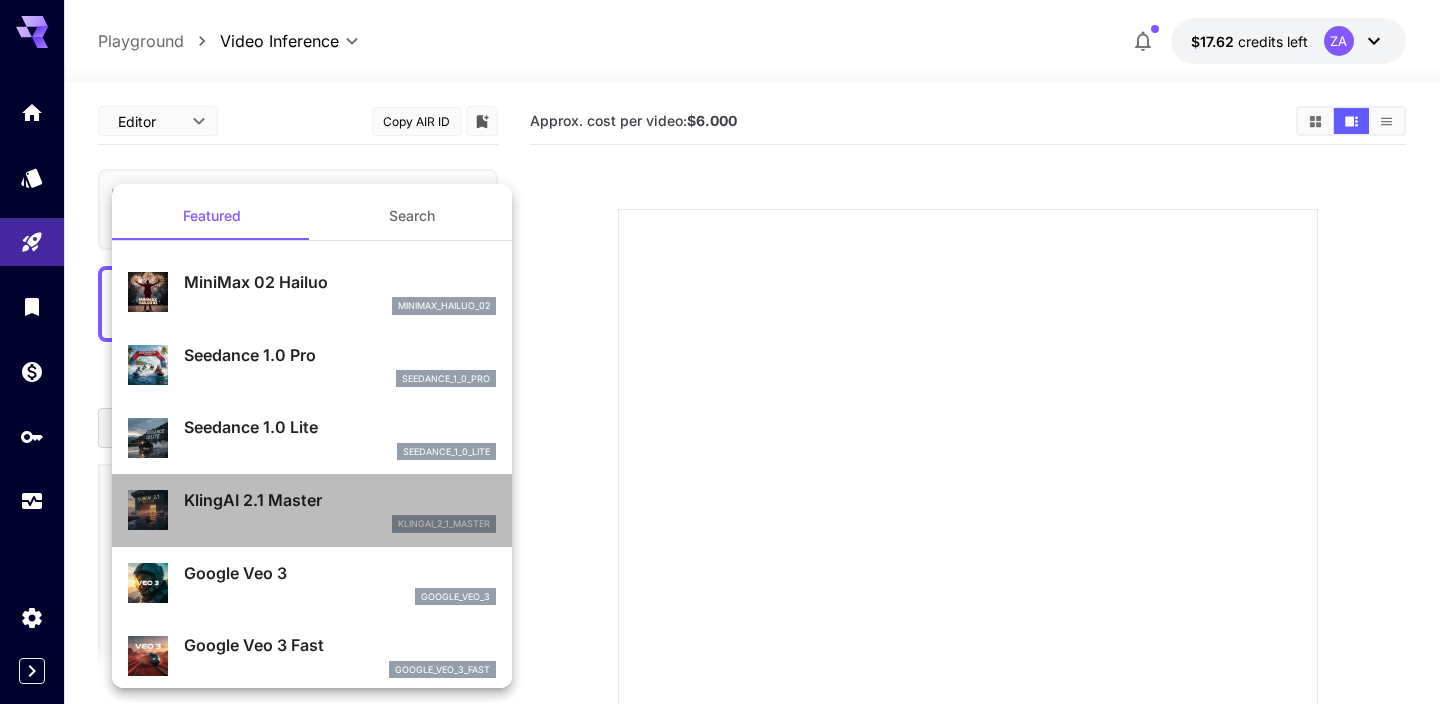 click on "klingai_2_1_master" at bounding box center [340, 524] 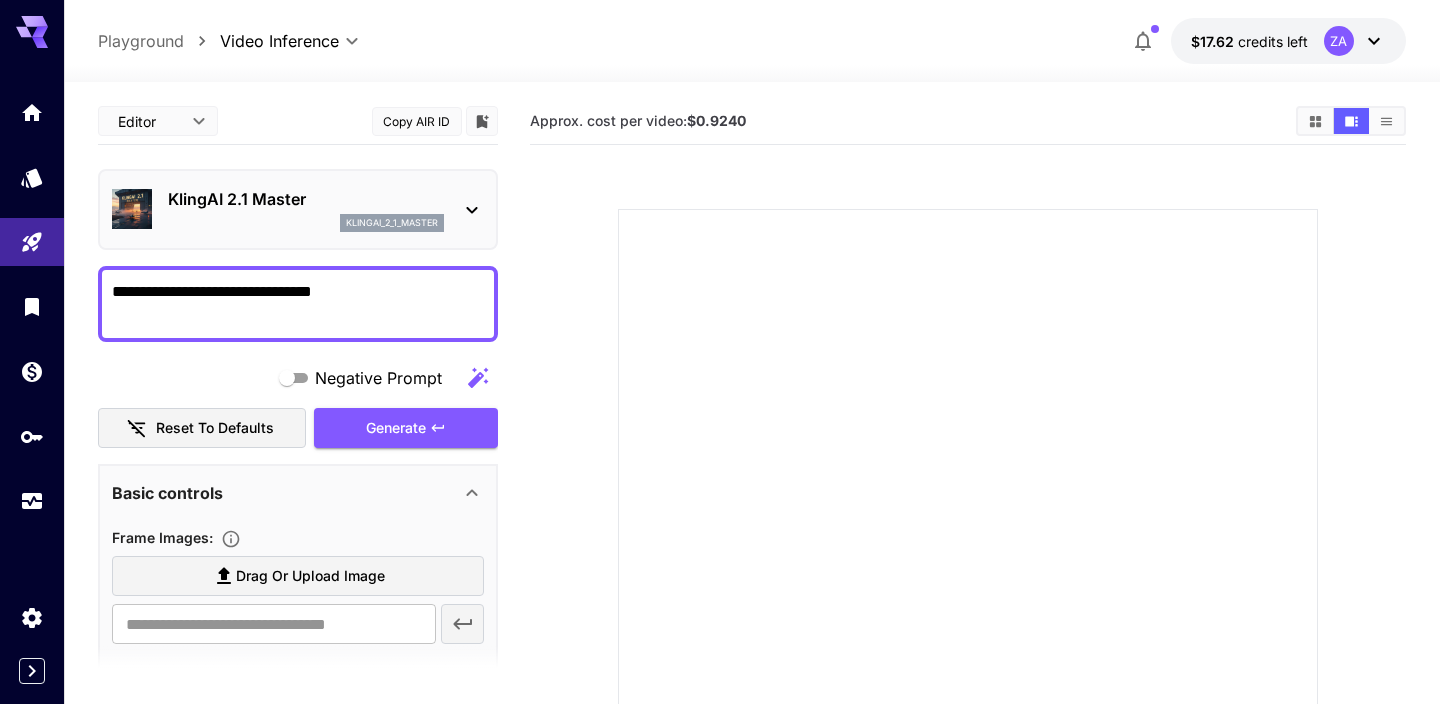 click 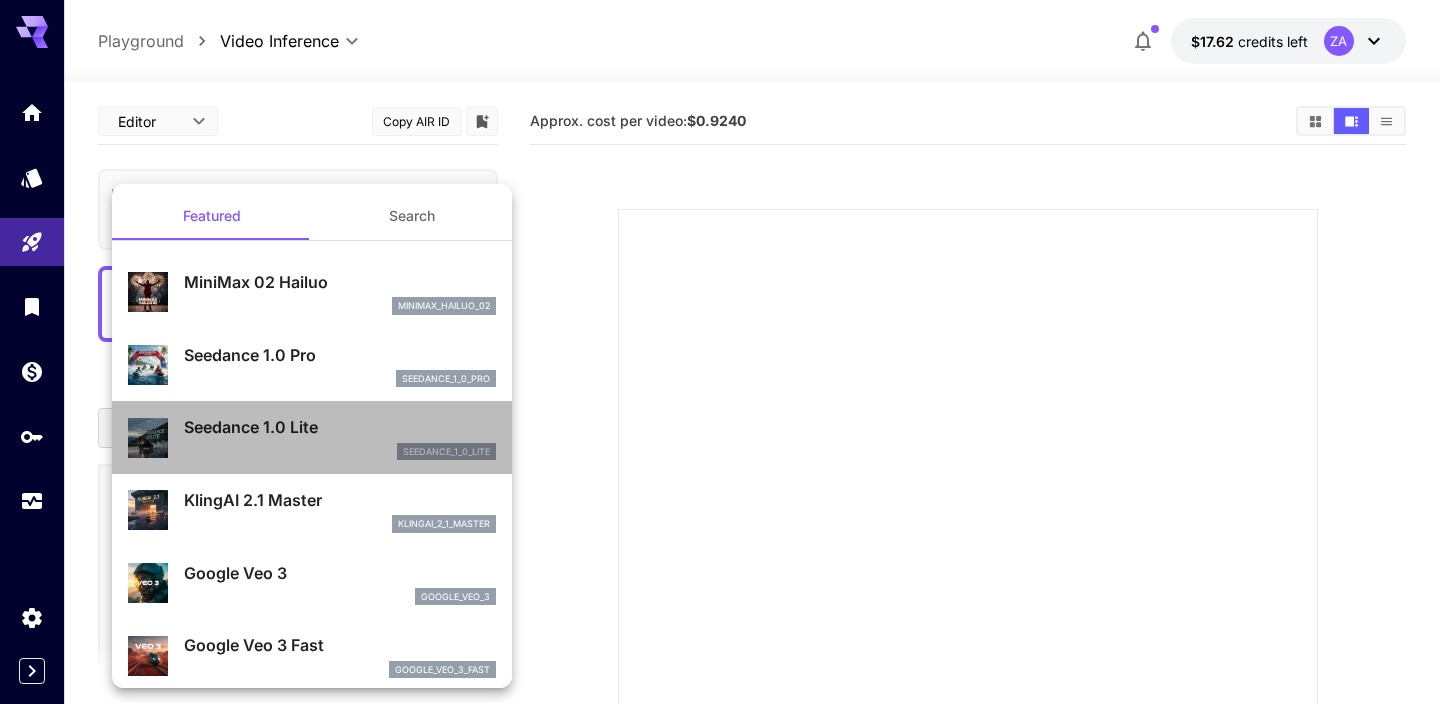 click on "Seedance 1.0 Lite" at bounding box center [340, 427] 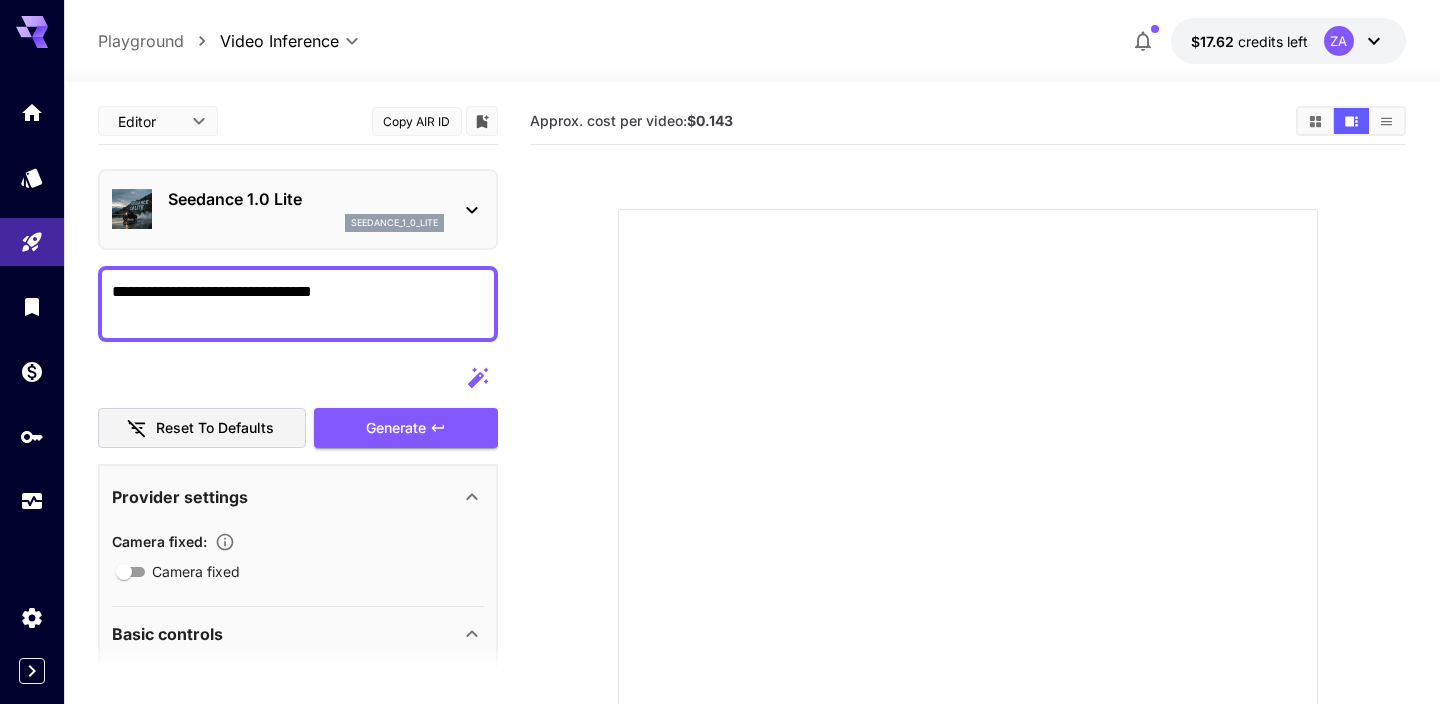 click on "Seedance 1.0 Lite seedance_1_0_lite" at bounding box center [298, 209] 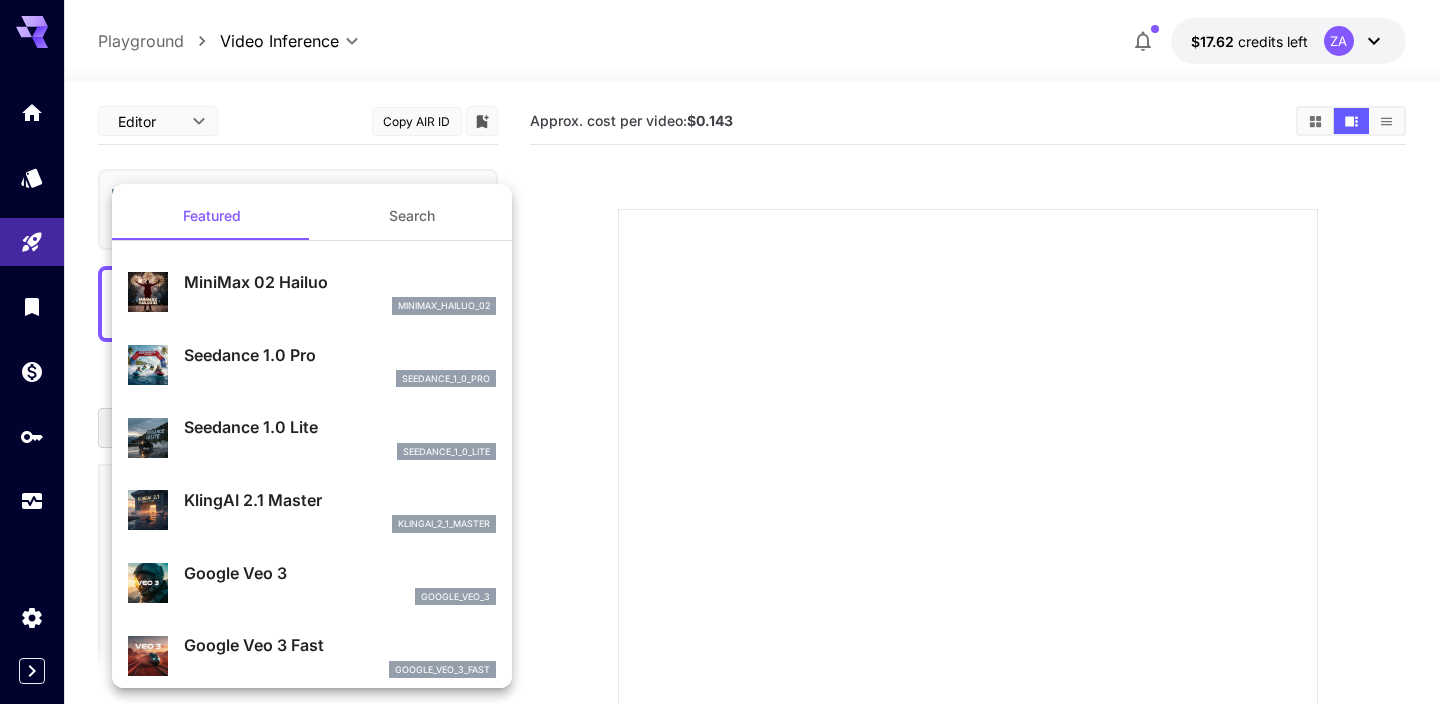 click on "Seedance 1.0 Lite" at bounding box center [340, 427] 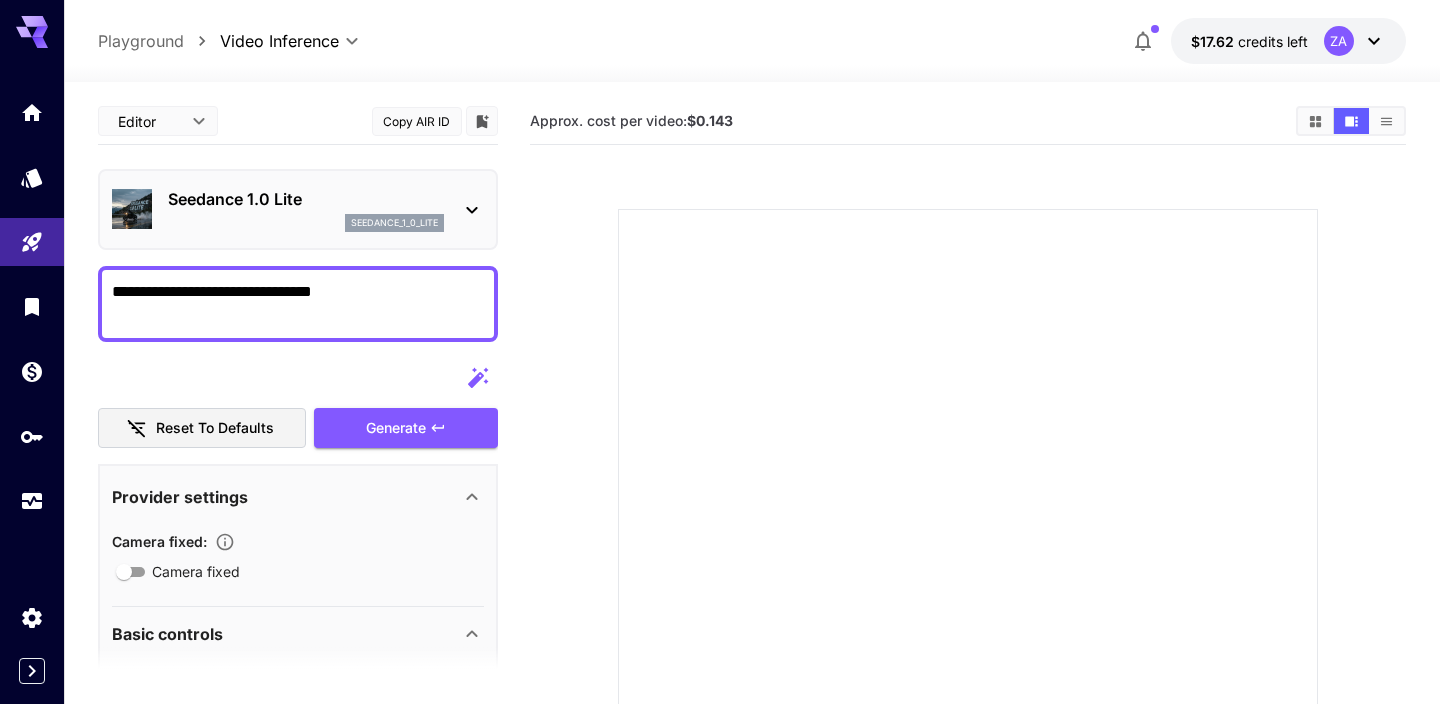 click on "Seedance 1.0 Lite seedance_1_0_lite" at bounding box center (298, 209) 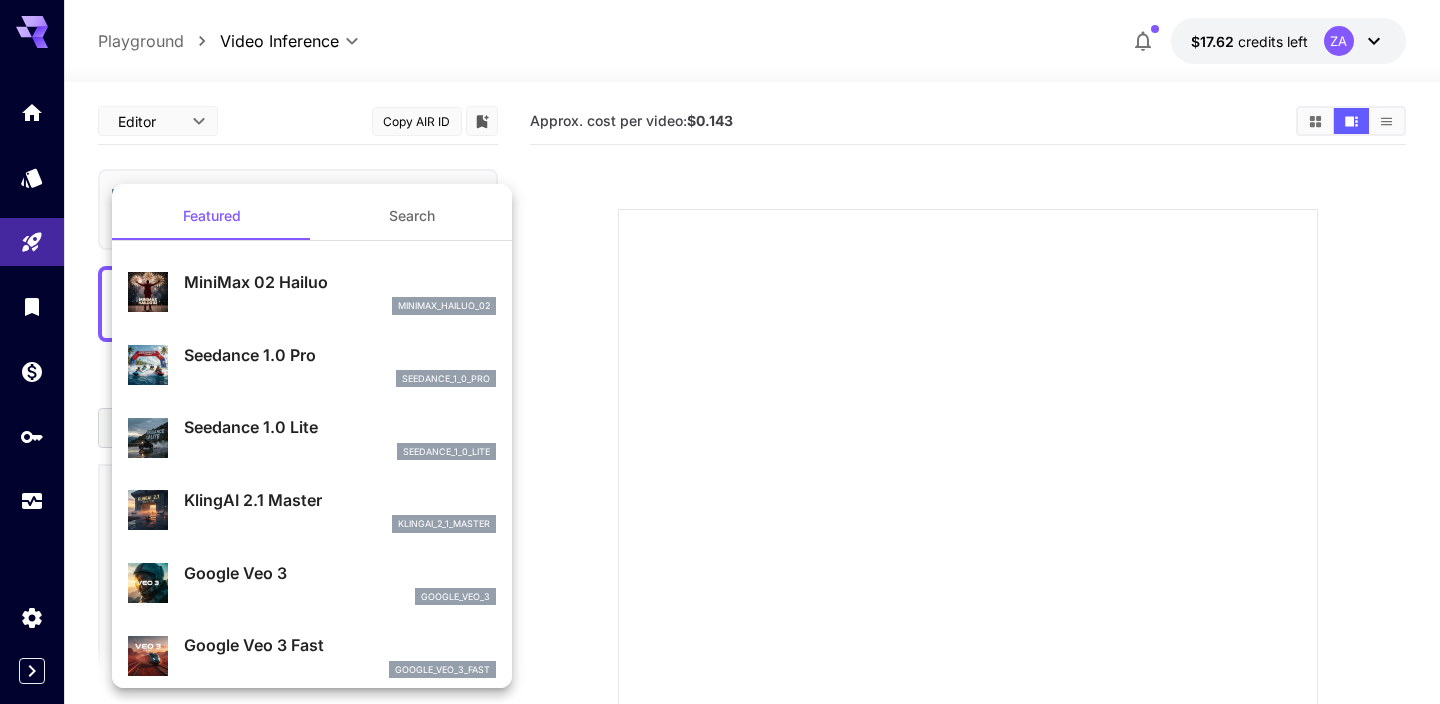 click on "Seedance 1.0 Pro" at bounding box center (340, 355) 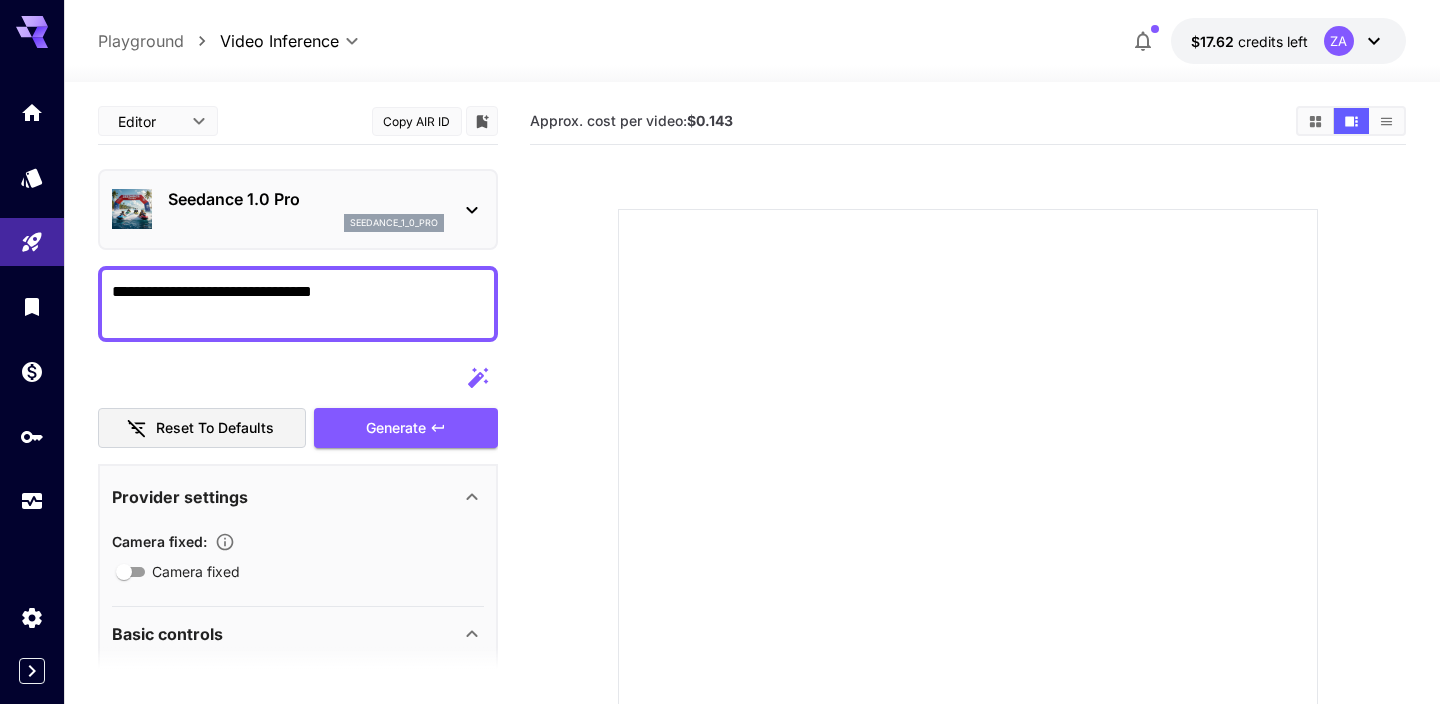 click on "Seedance 1.0 Pro seedance_1_0_pro" at bounding box center (298, 209) 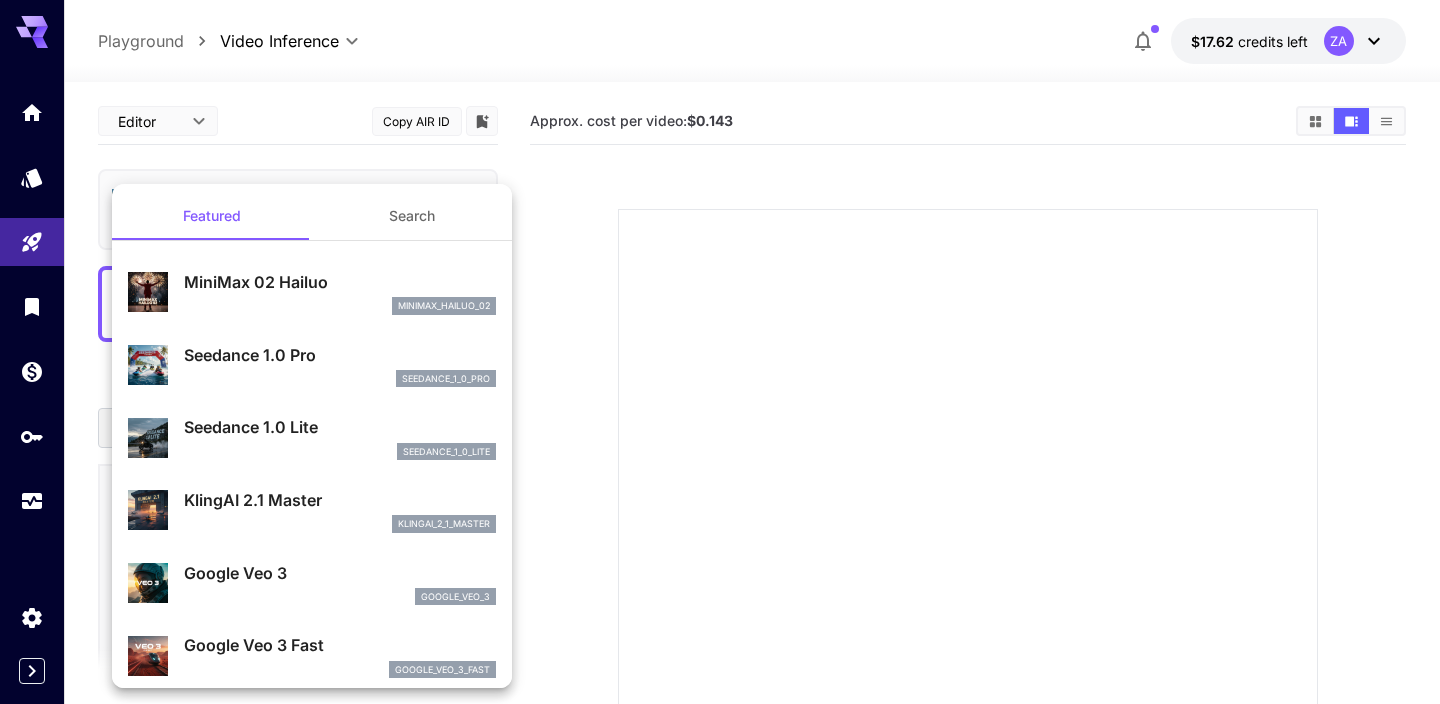 click on "MiniMax 02 Hailuo minimax_hailuo_02" at bounding box center [312, 292] 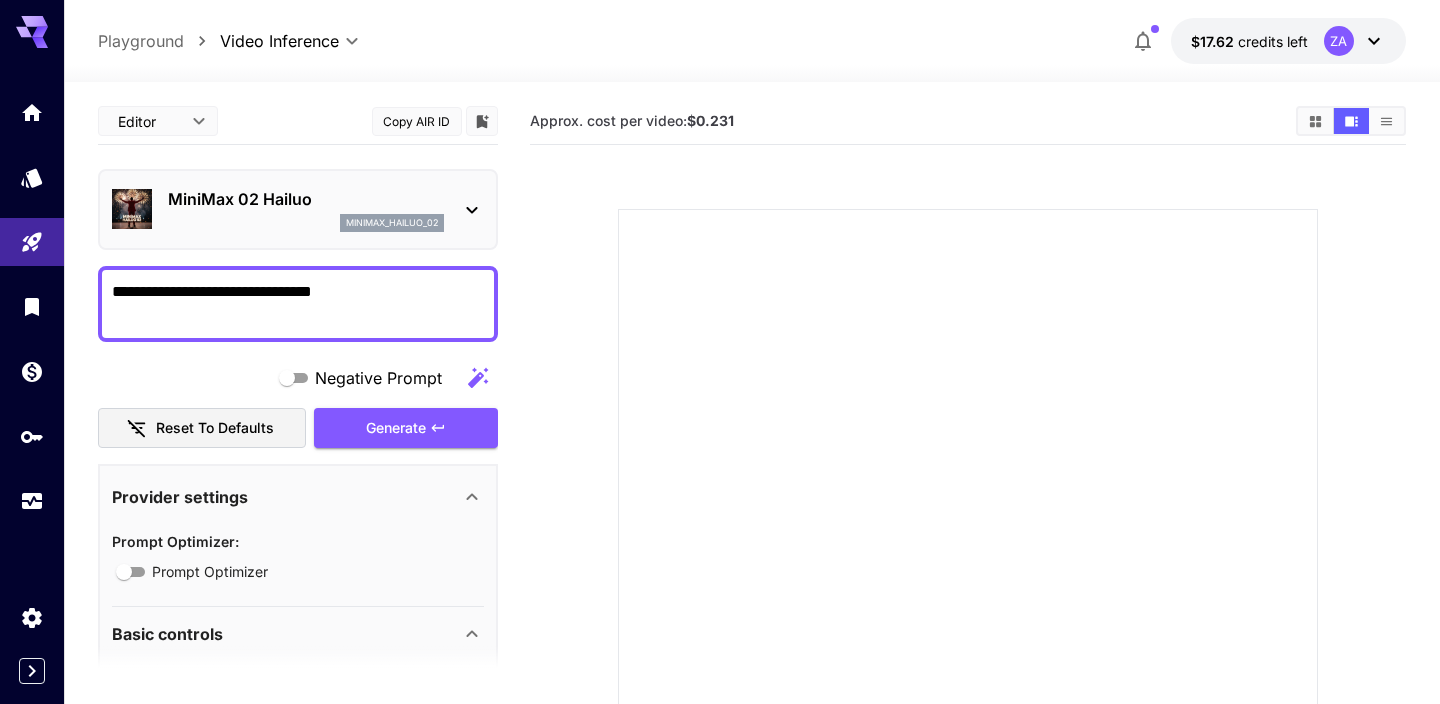 click on "MiniMax 02 Hailuo minimax_hailuo_02" at bounding box center (306, 209) 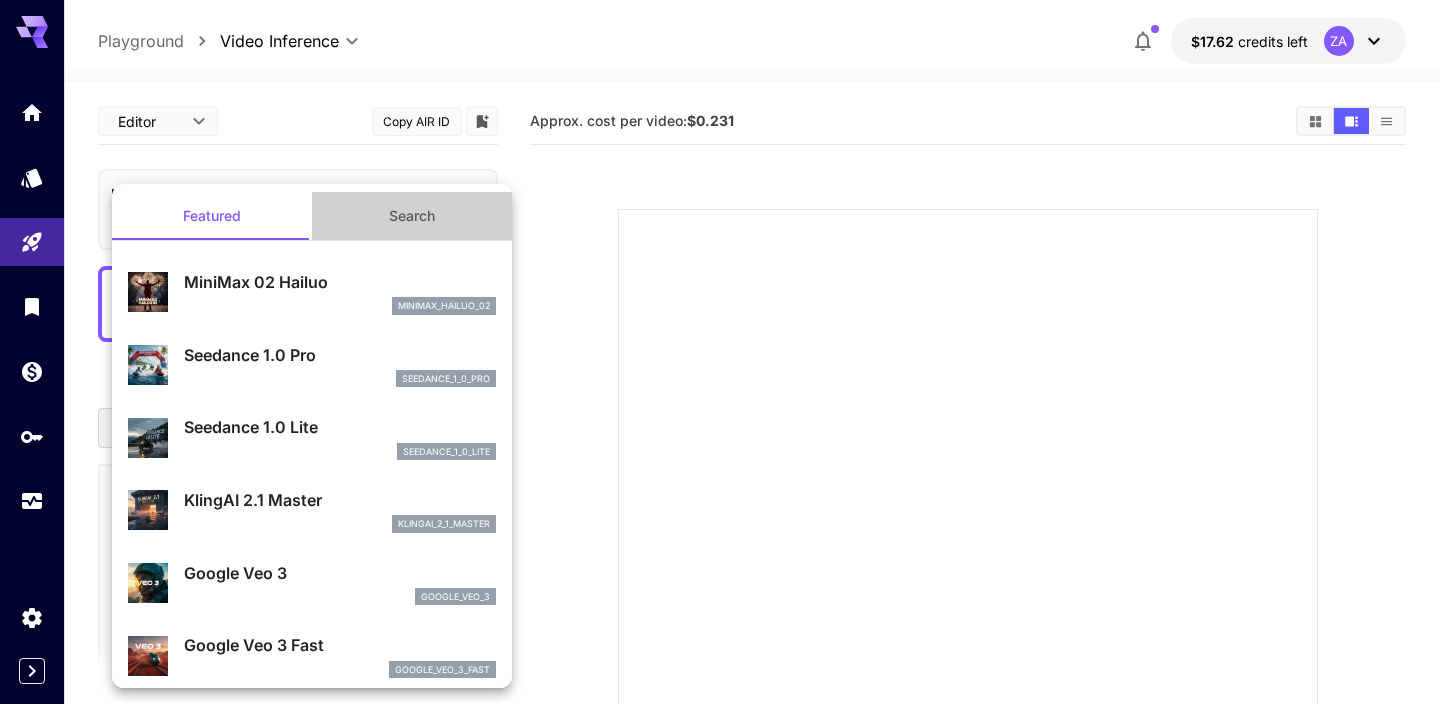 click on "Search" at bounding box center [412, 216] 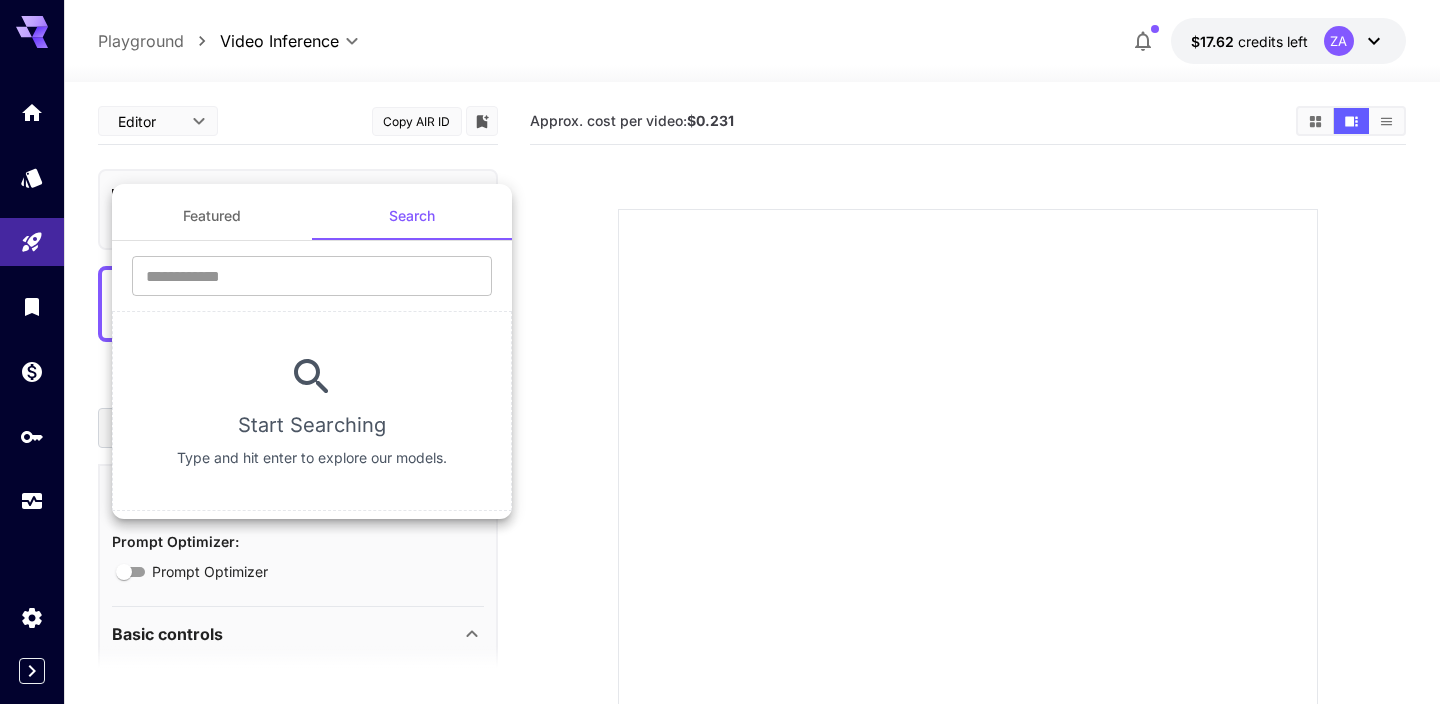 click on "Featured" at bounding box center (212, 216) 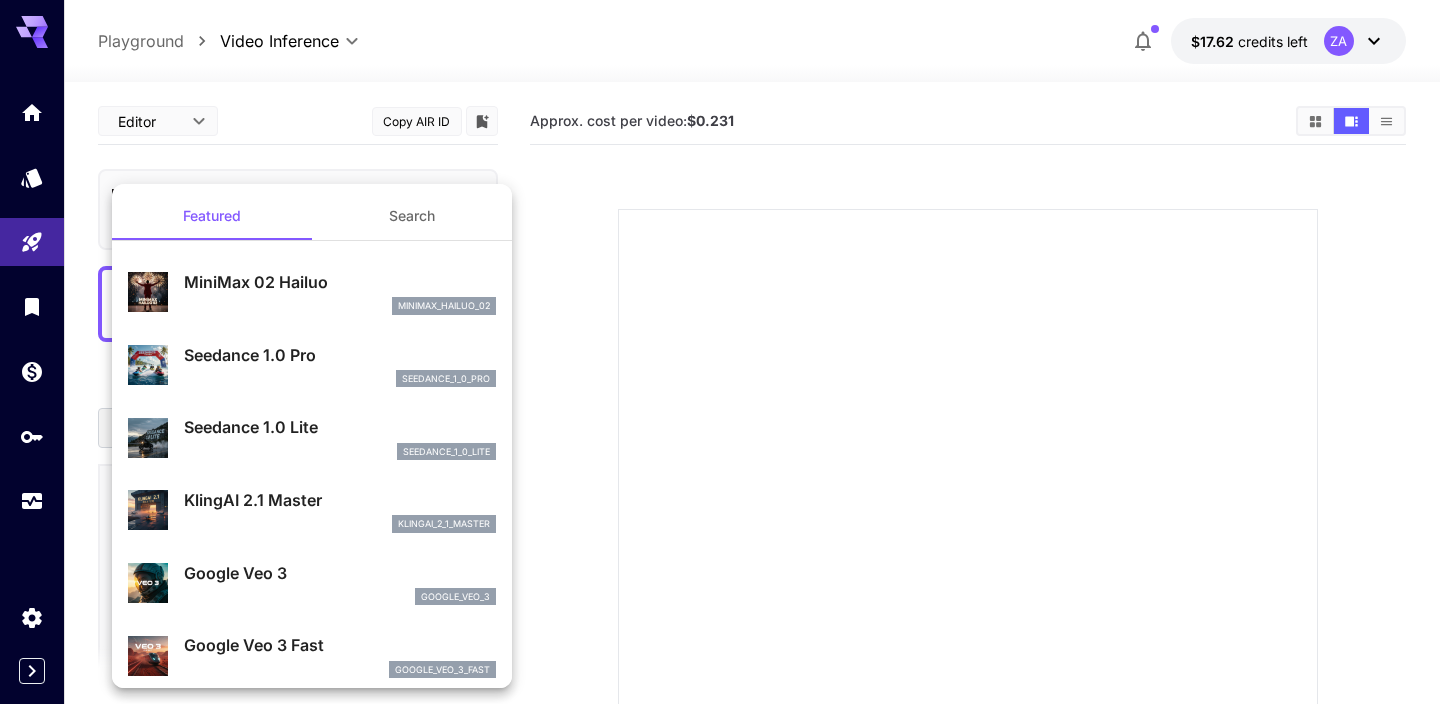 click at bounding box center [720, 352] 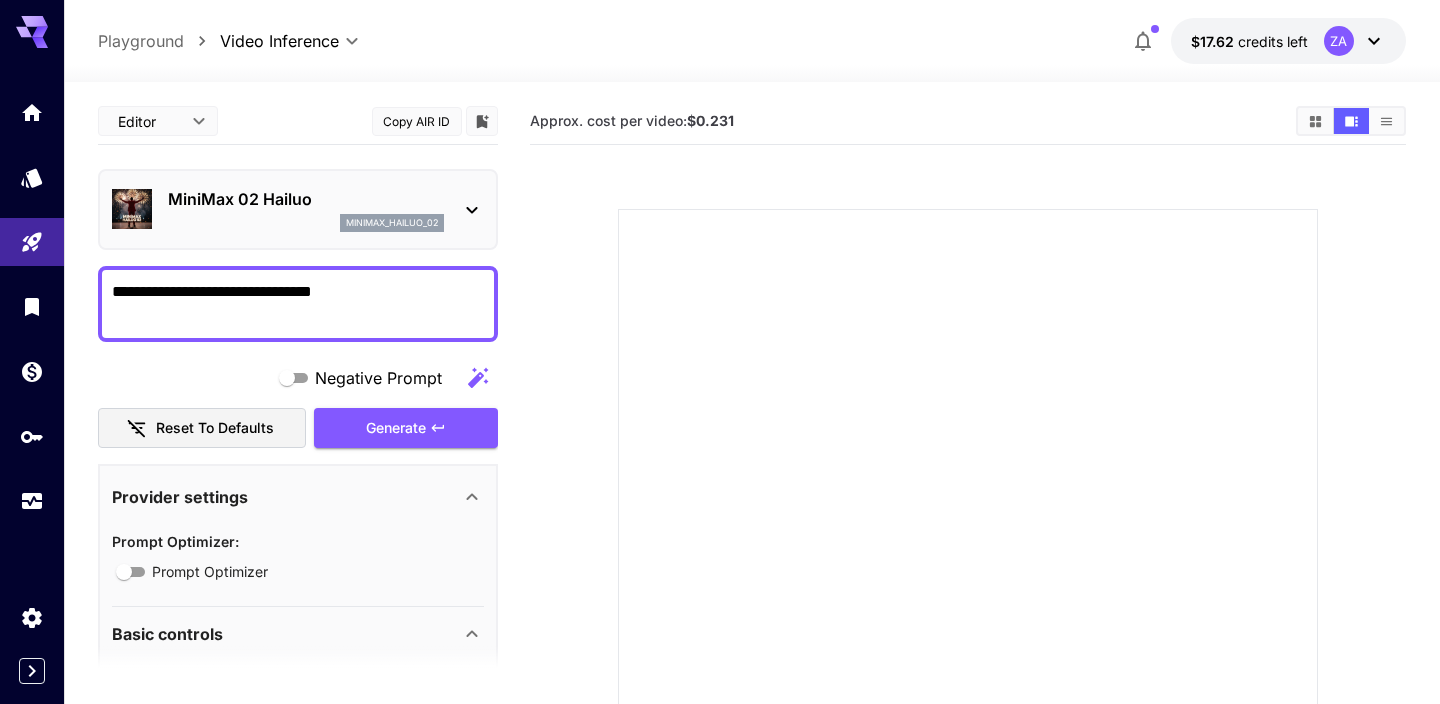 click on "Copy AIR ID" at bounding box center [417, 121] 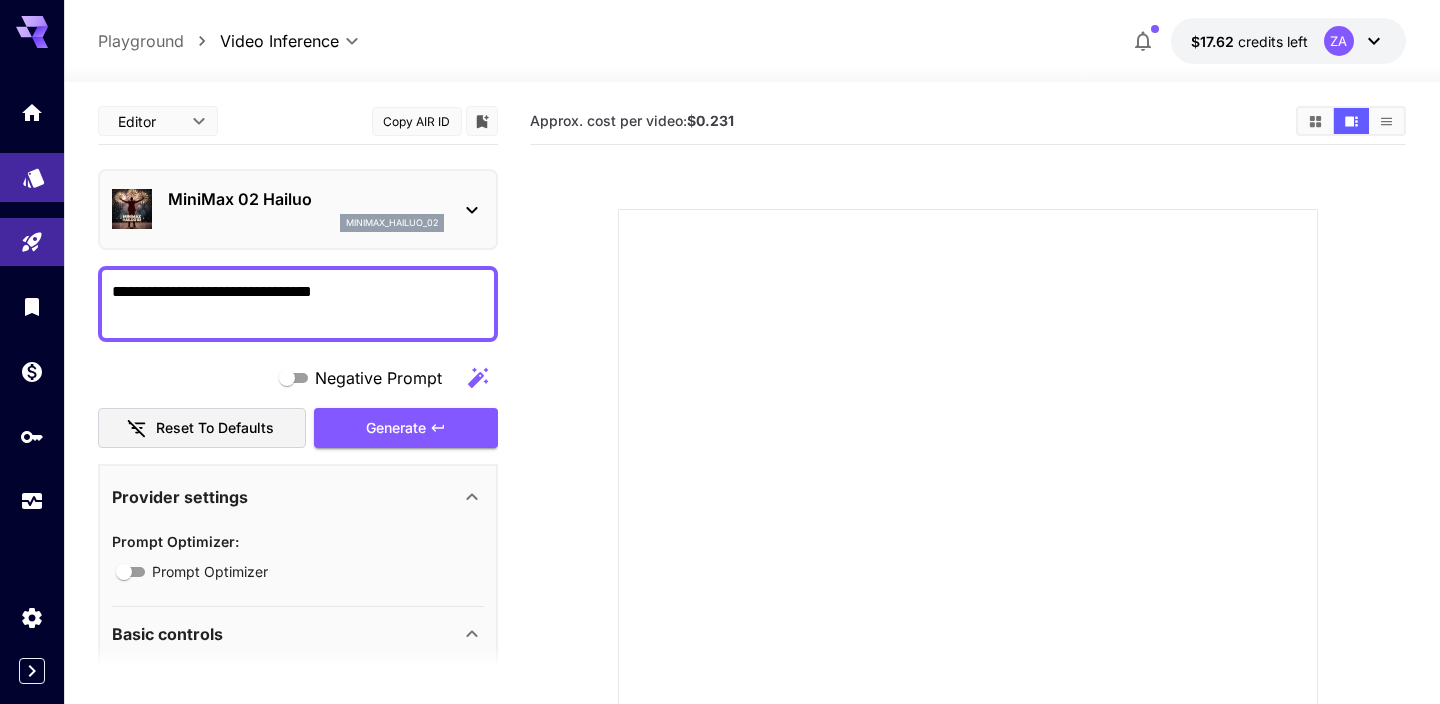 click at bounding box center [32, 177] 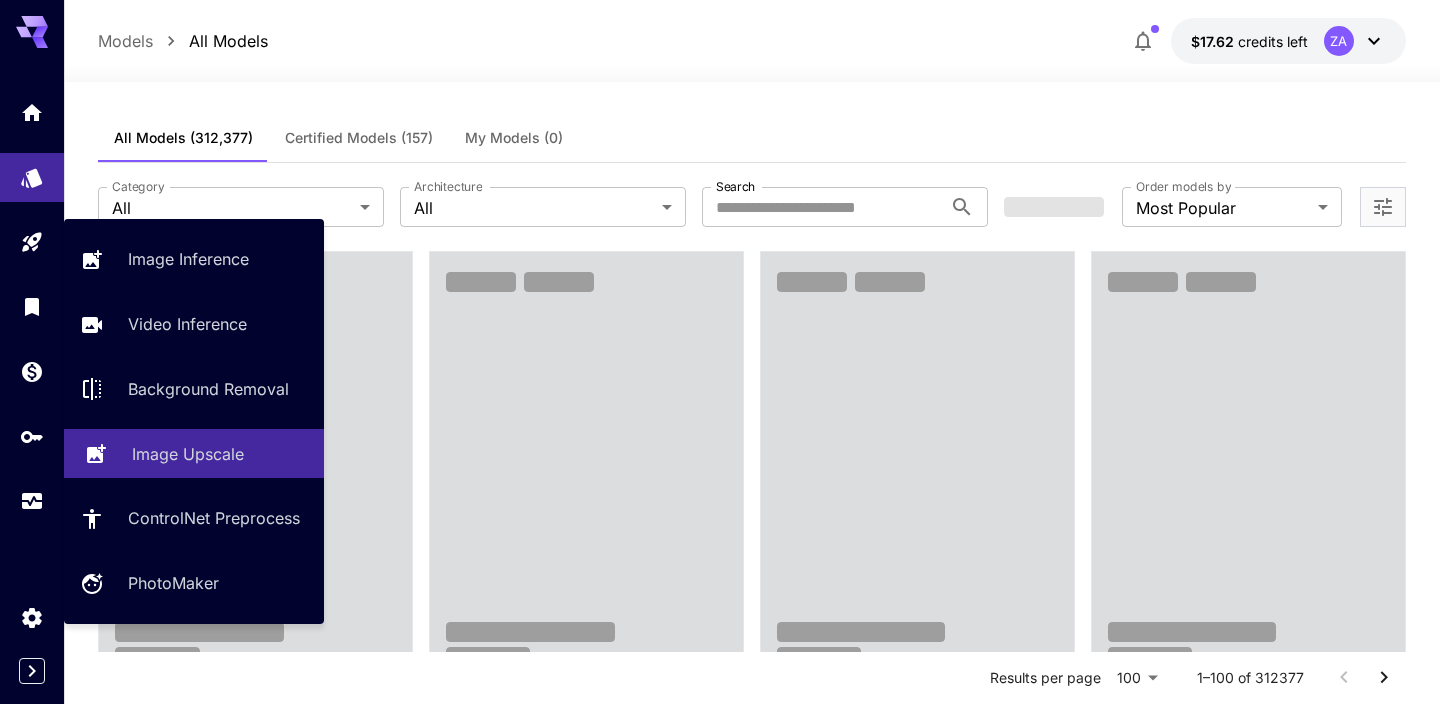 click on "Image Upscale" at bounding box center [188, 454] 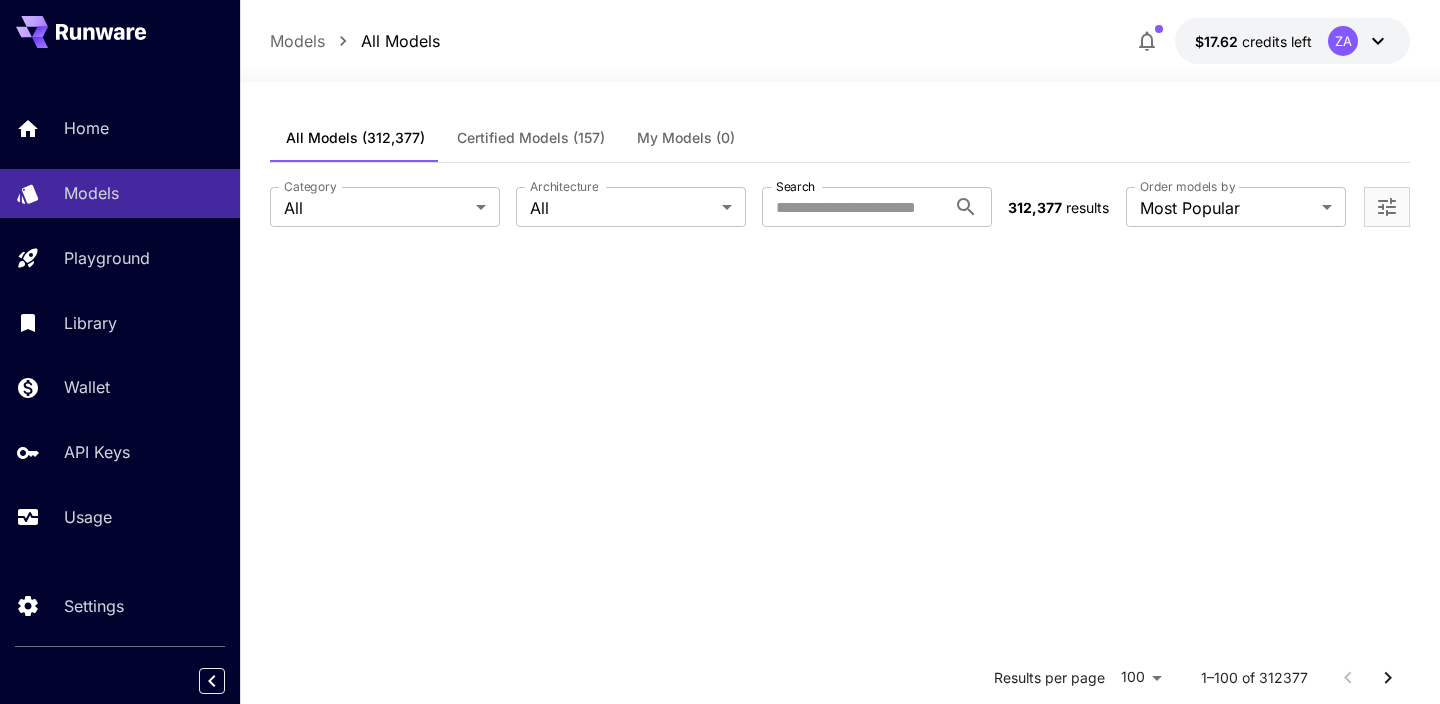 scroll, scrollTop: 0, scrollLeft: 0, axis: both 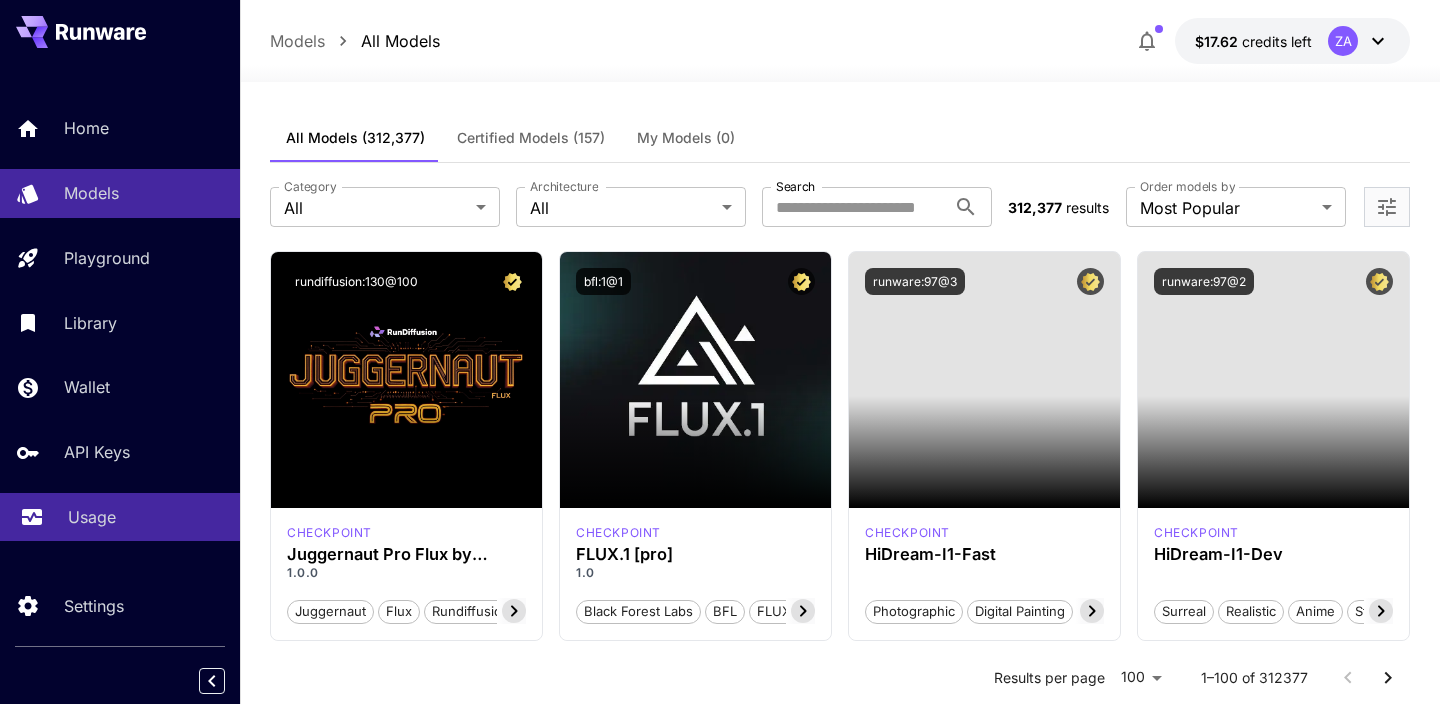 click on "Usage" at bounding box center (92, 517) 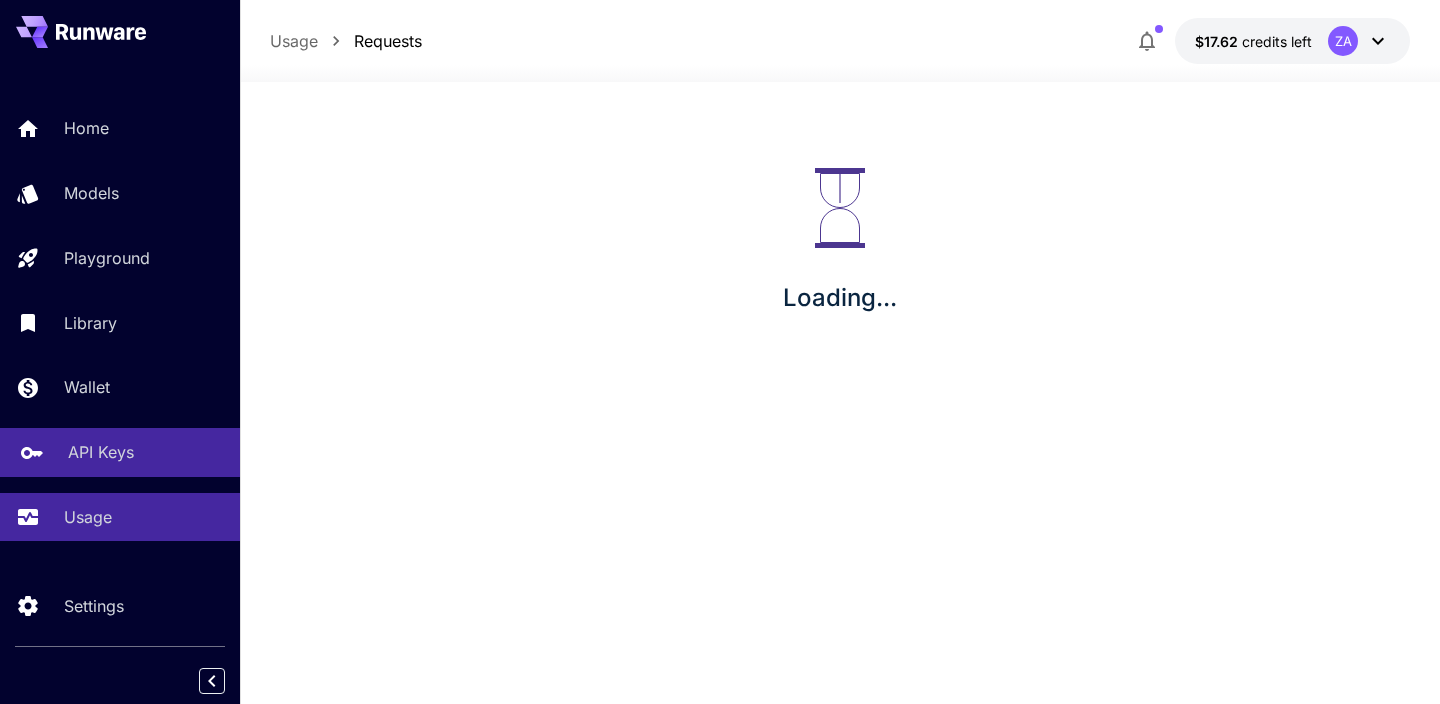 click on "API Keys" at bounding box center (101, 452) 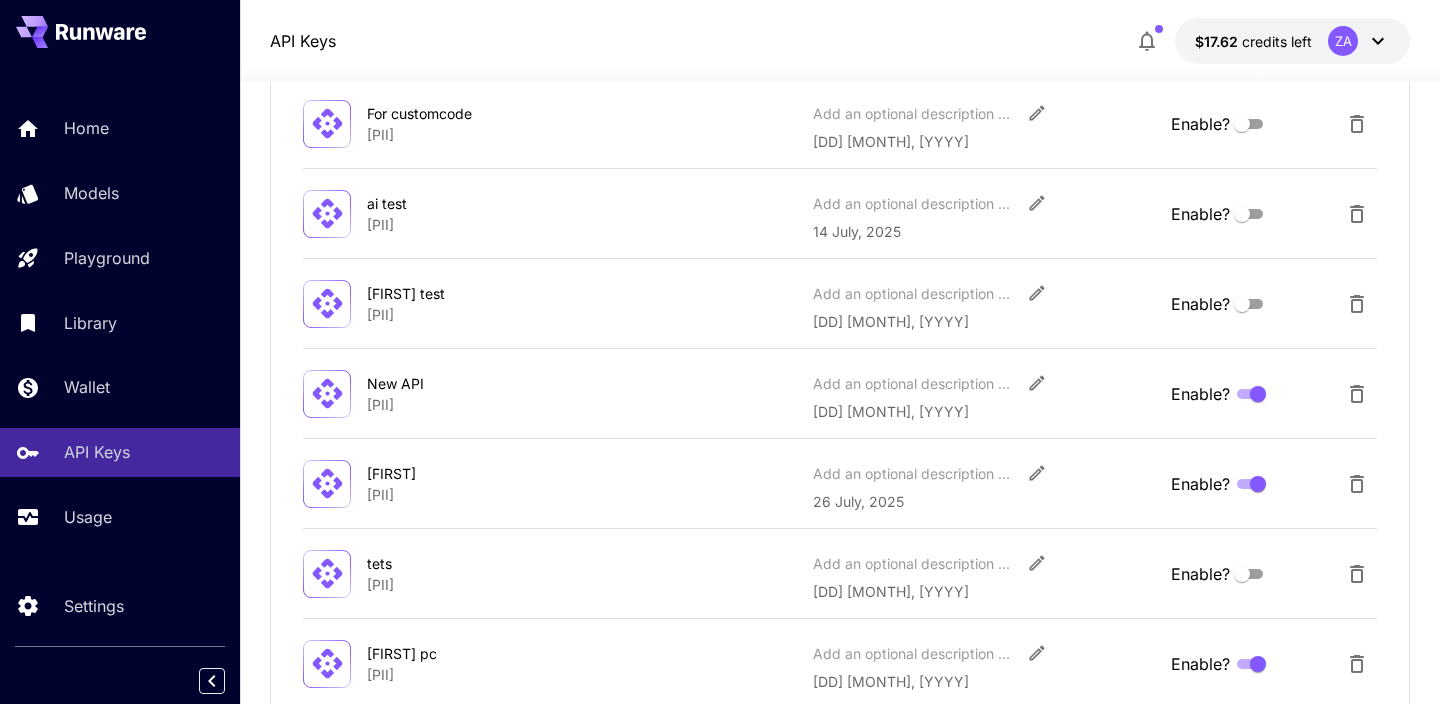 scroll, scrollTop: 258, scrollLeft: 0, axis: vertical 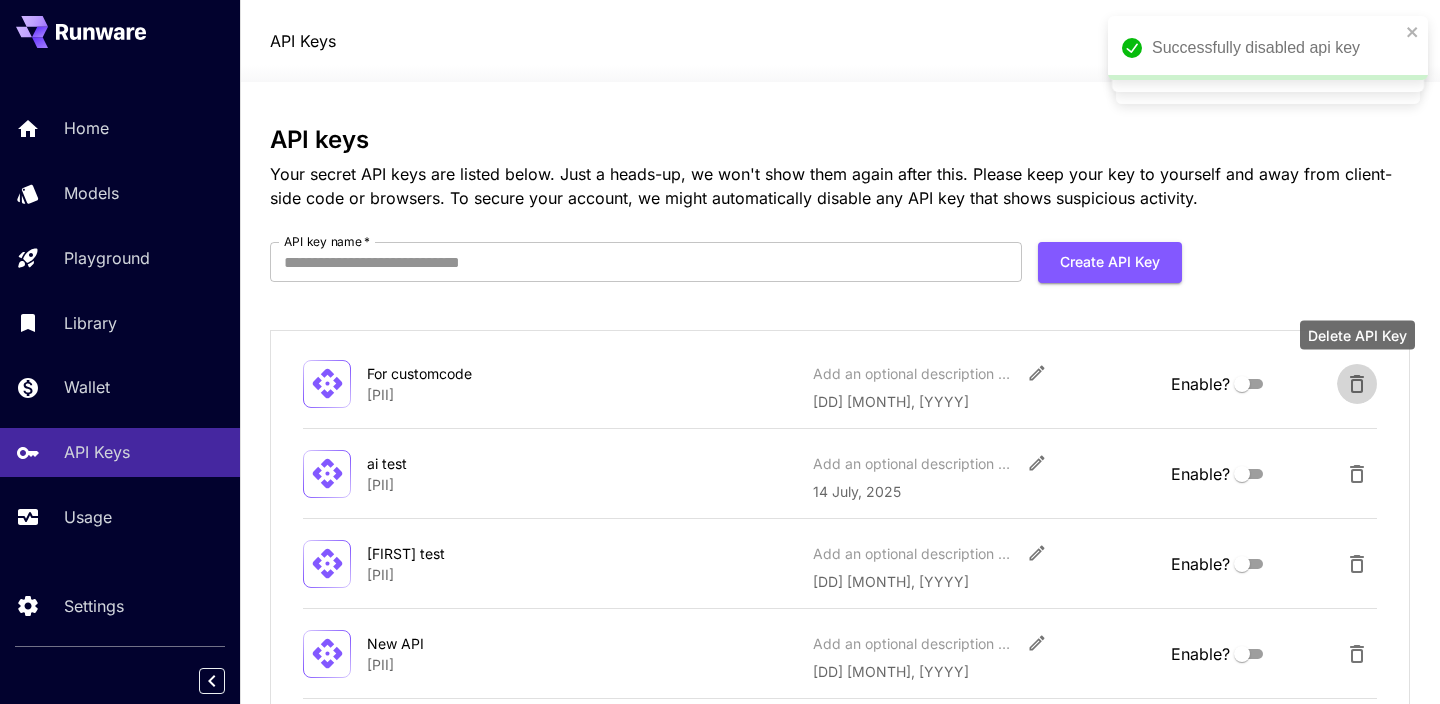 click 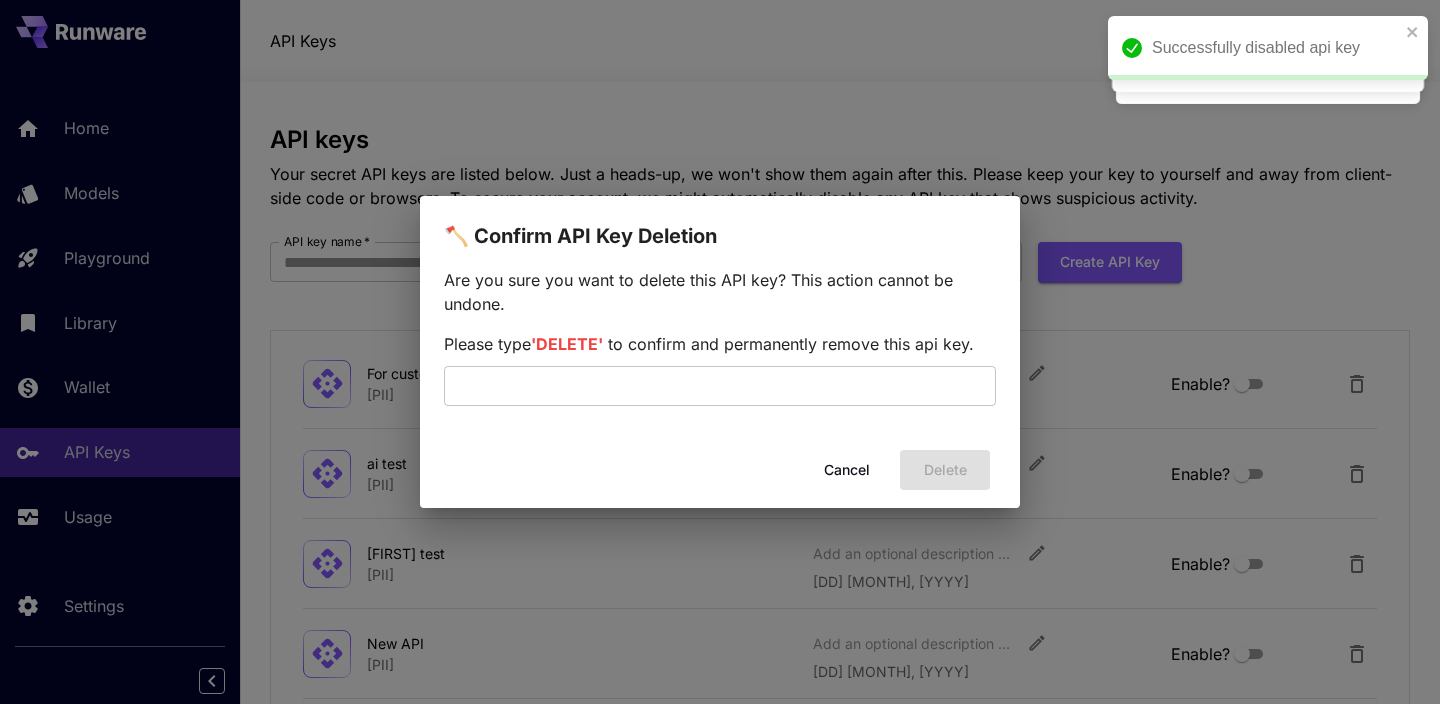 click on "Cancel" at bounding box center [847, 470] 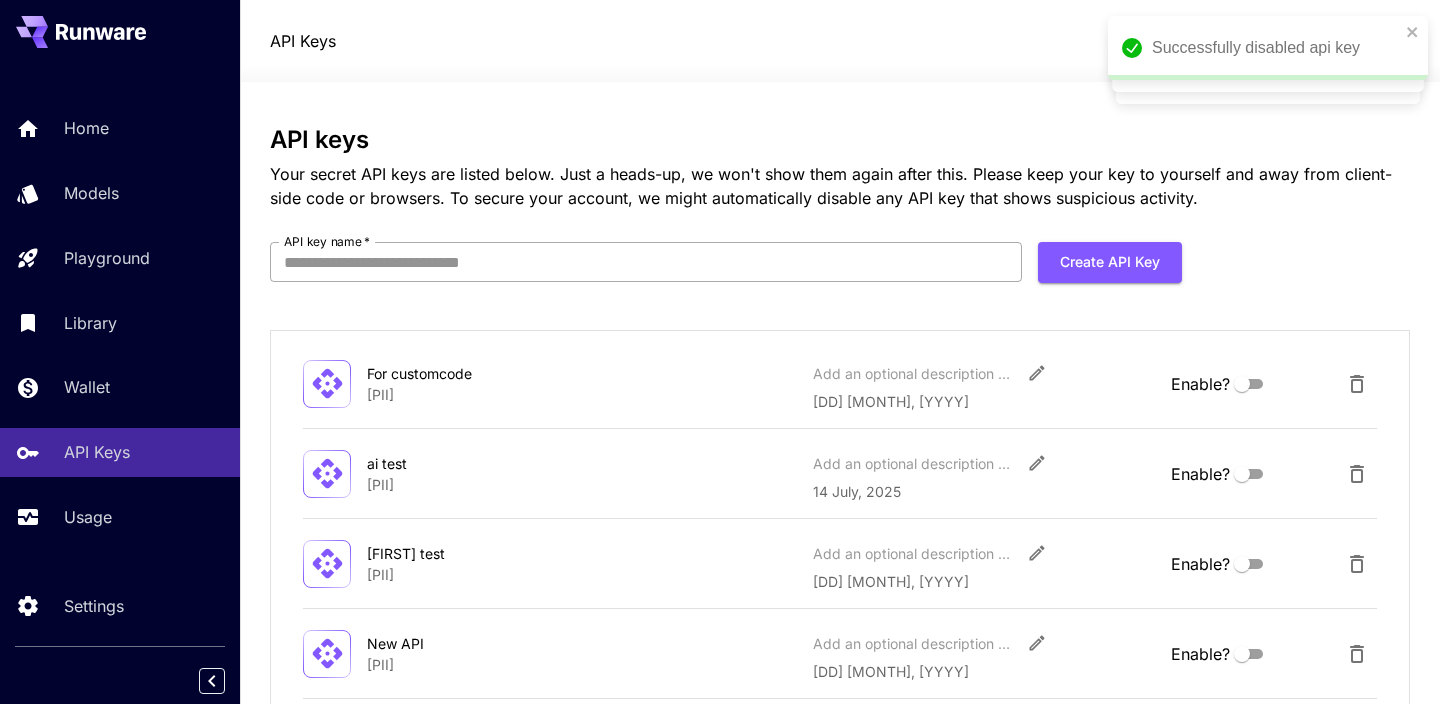 click on "API key name   *" at bounding box center [646, 262] 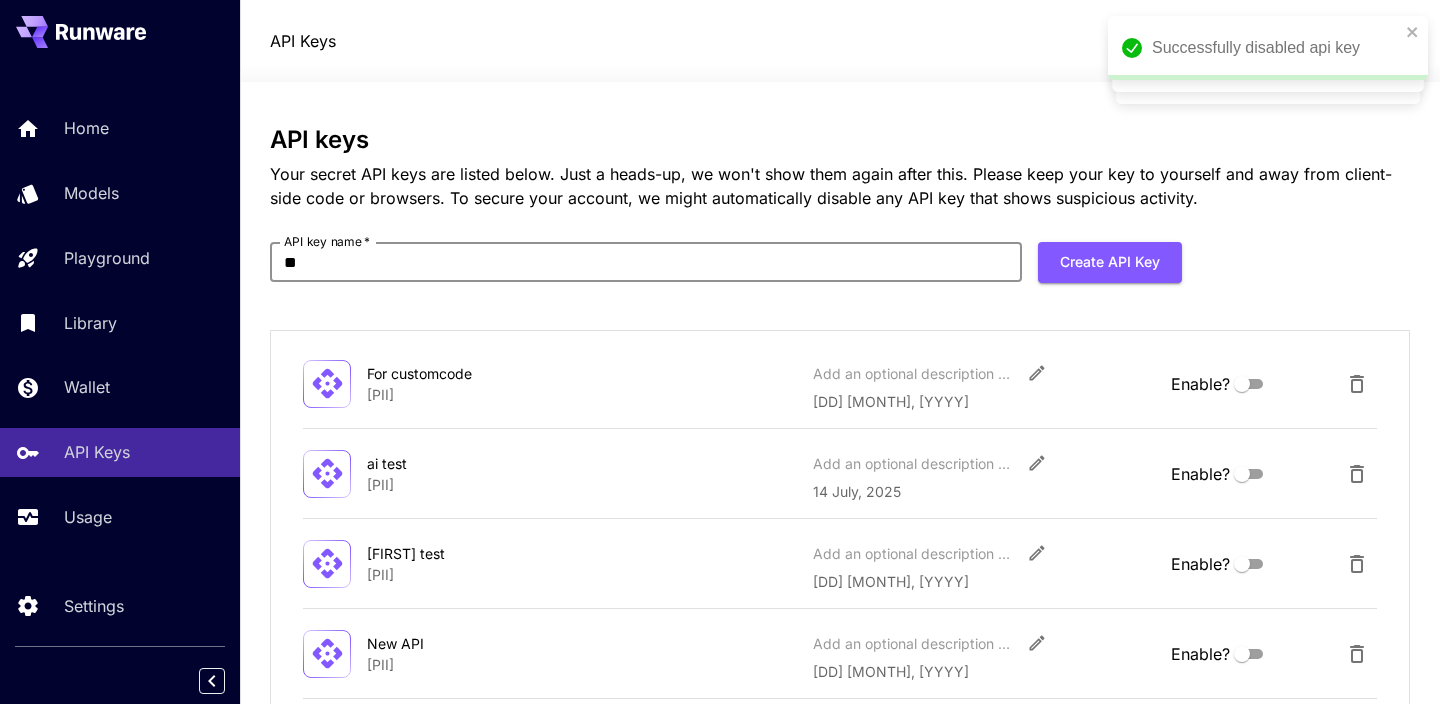 type on "*" 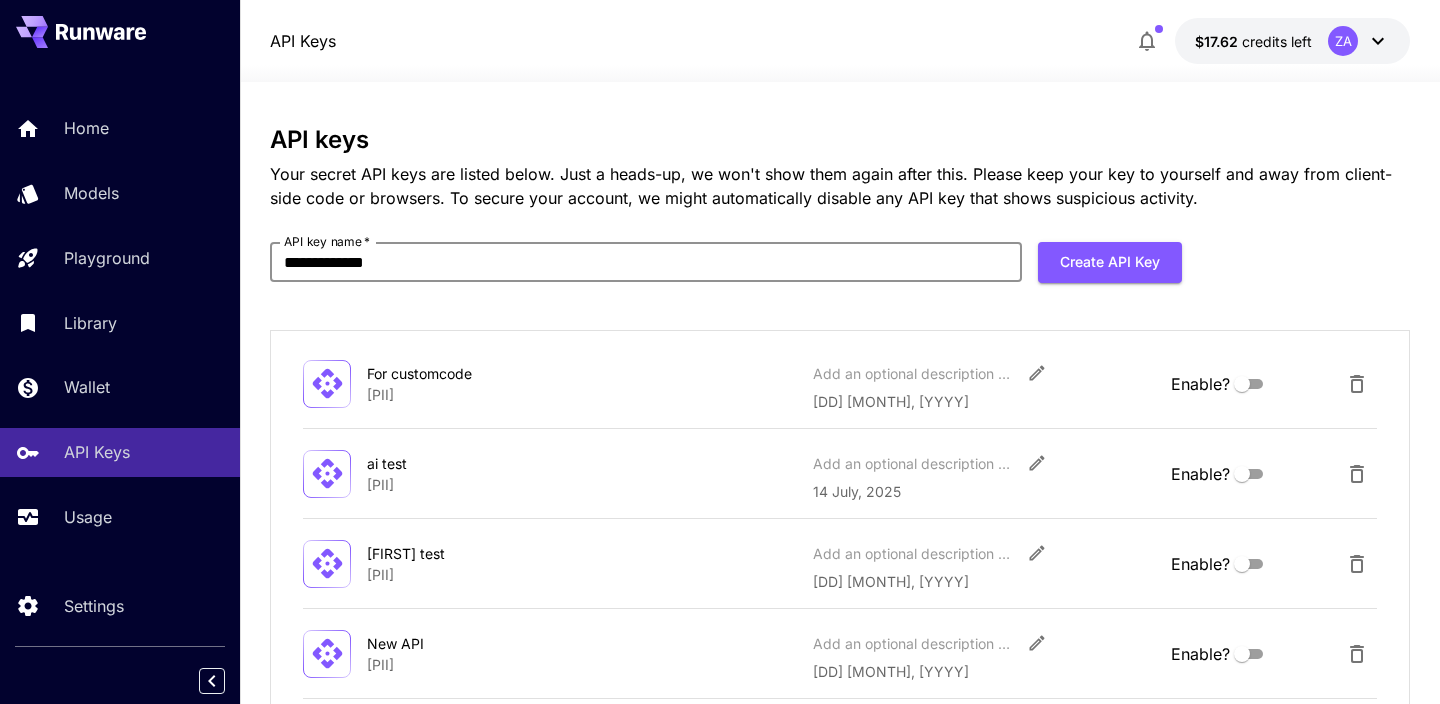 type on "**********" 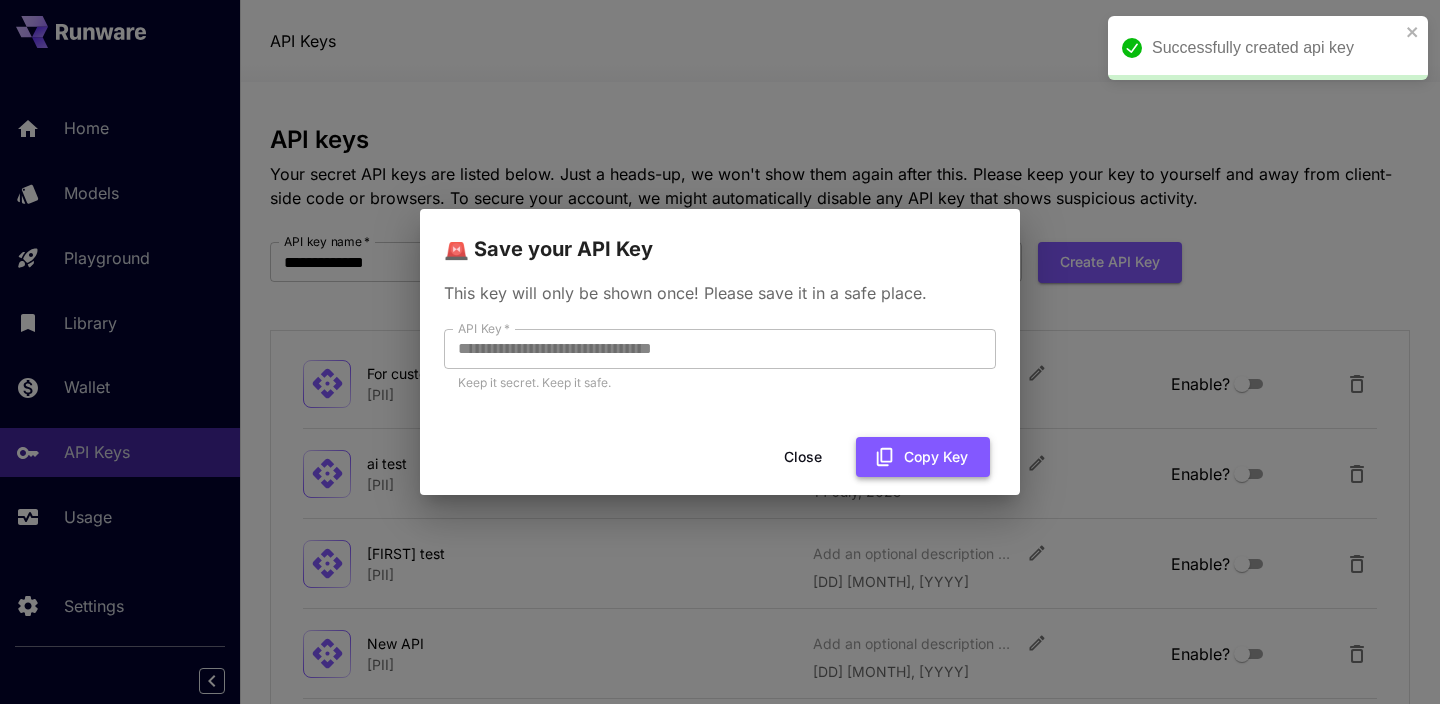 click 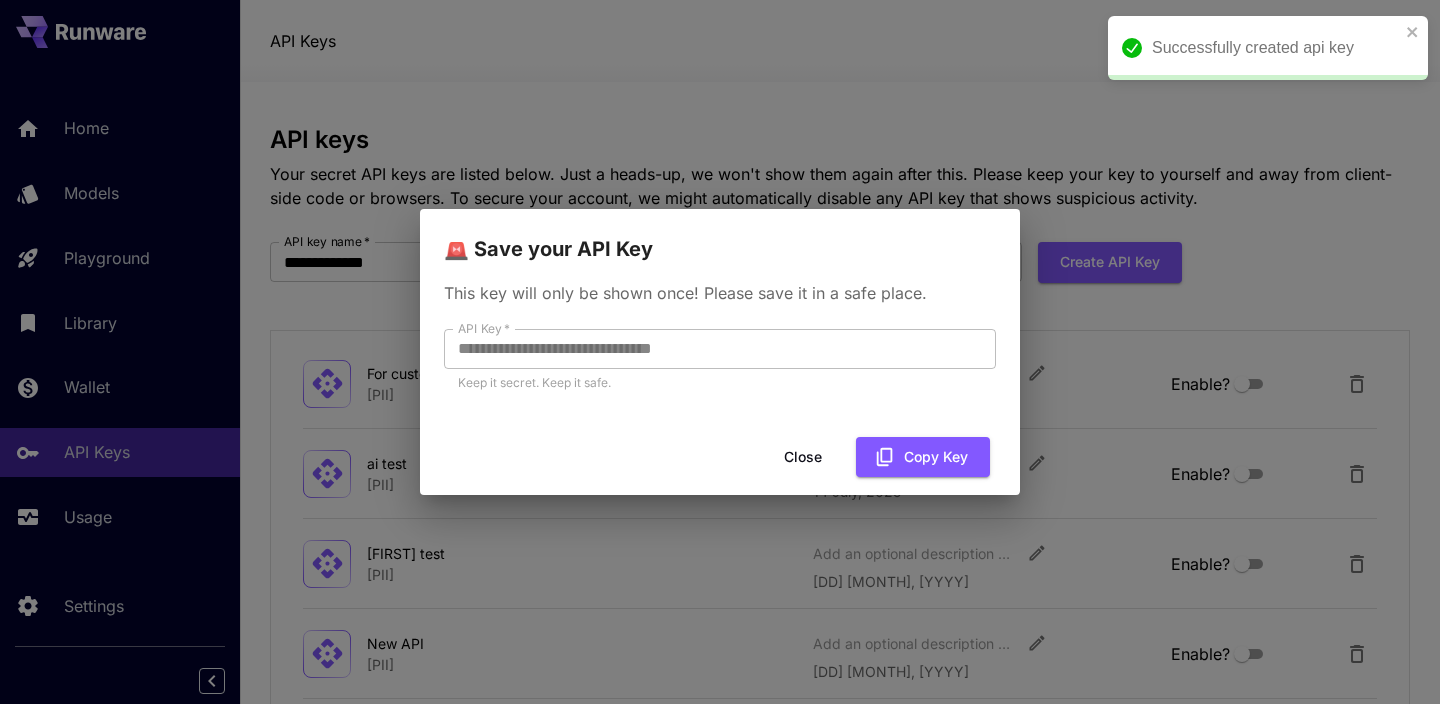 click on "**********" at bounding box center (720, 352) 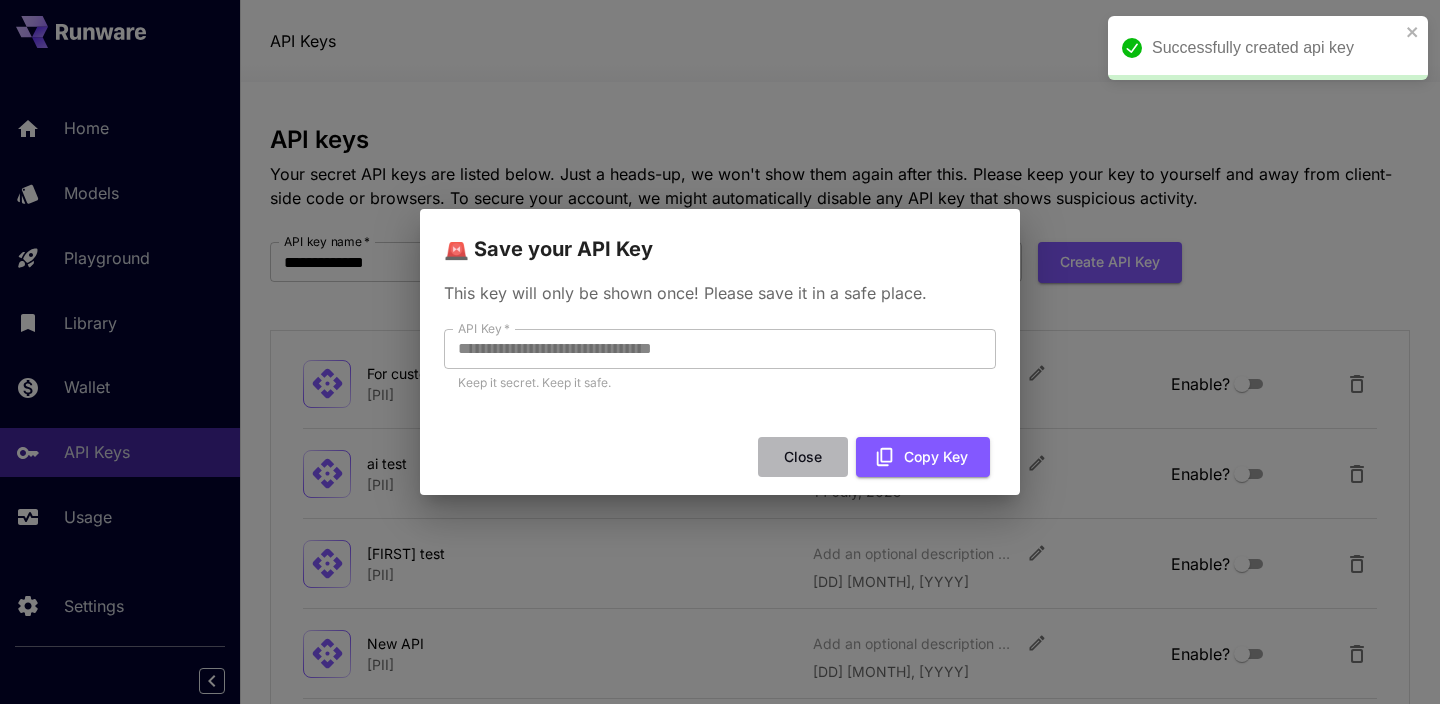click on "Close" at bounding box center (803, 457) 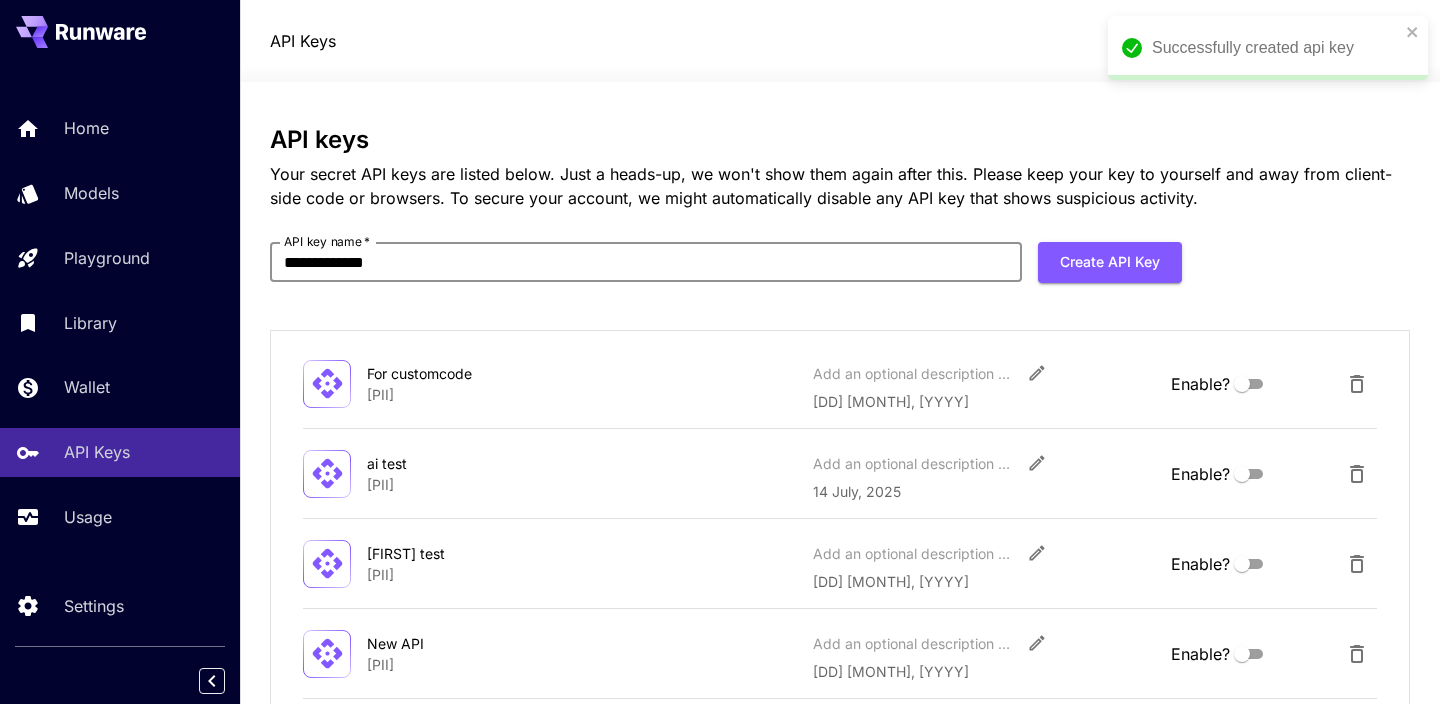 type 